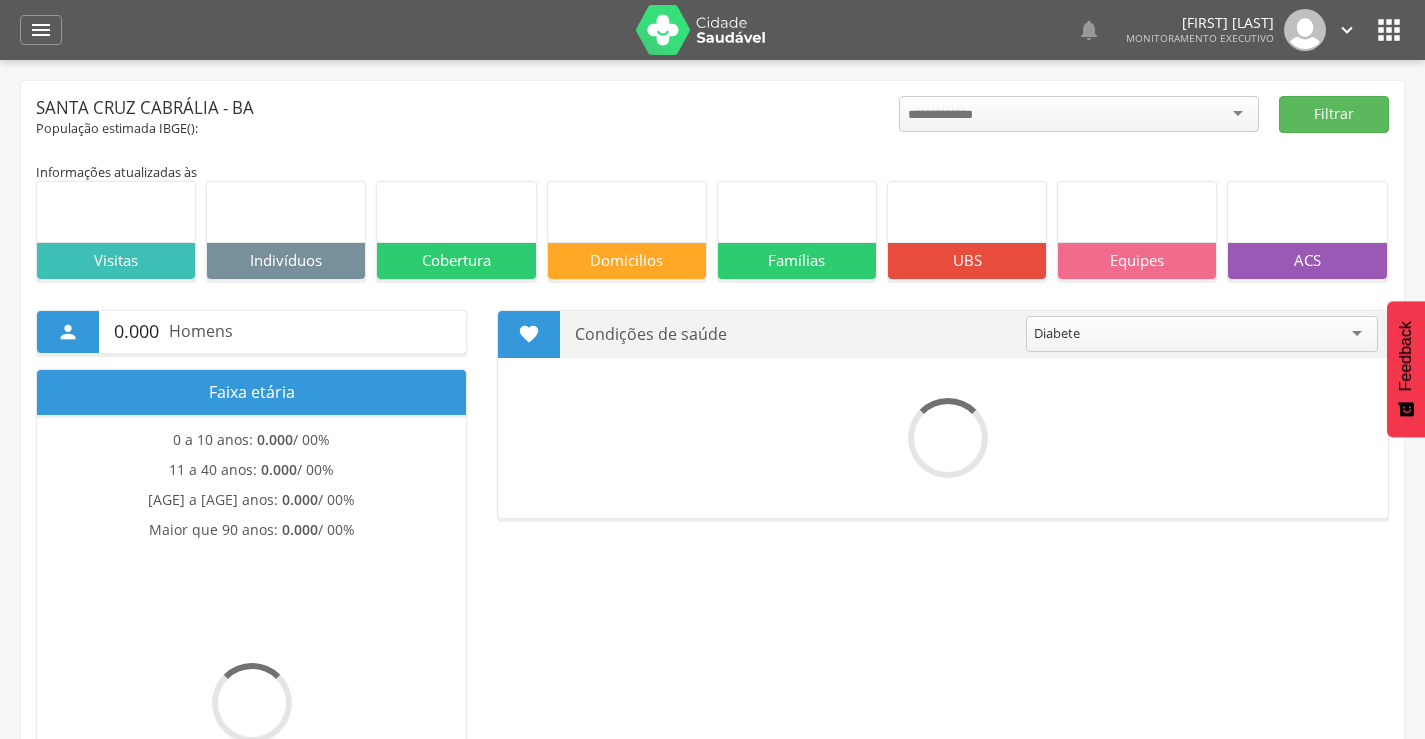 scroll, scrollTop: 0, scrollLeft: 0, axis: both 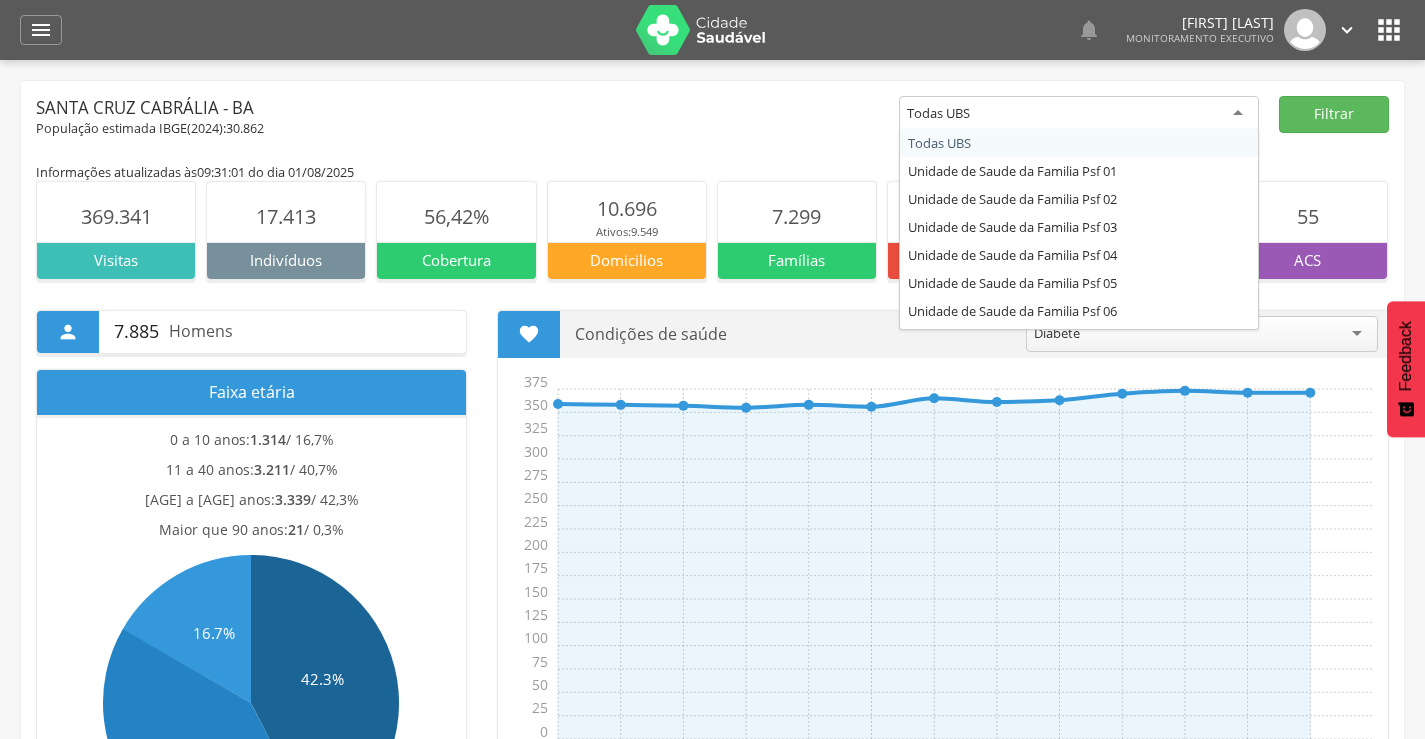 click on "Todas UBS" at bounding box center [1079, 114] 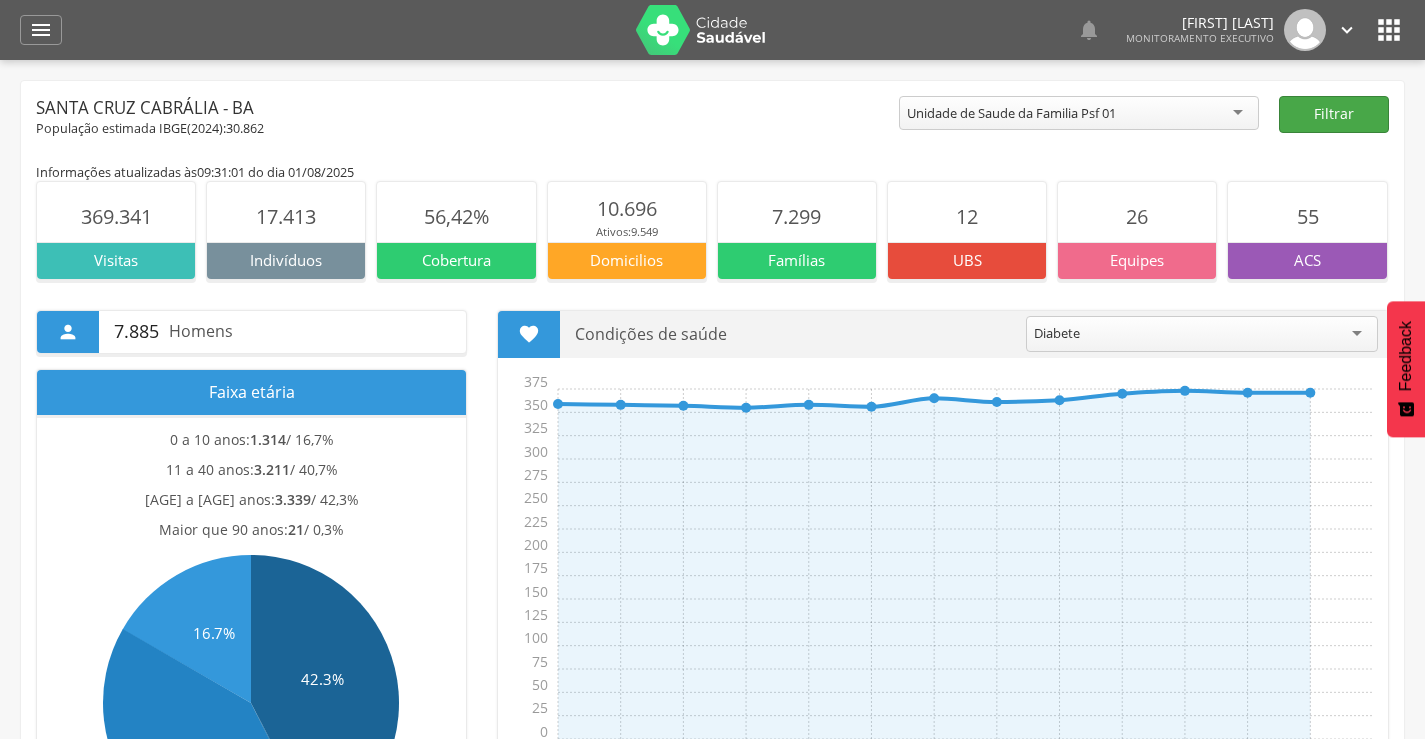 click on "**********" at bounding box center (712, 790) 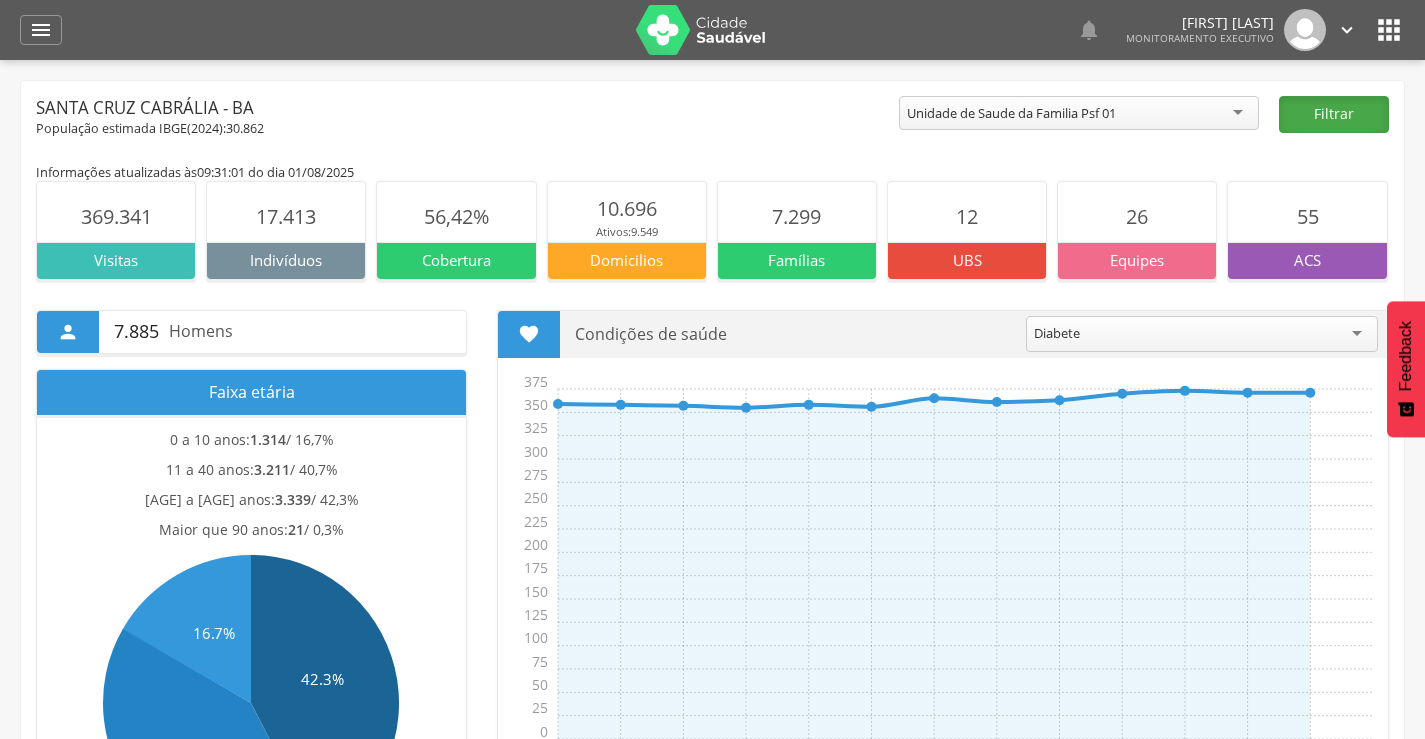 click on "Filtrar" at bounding box center [1334, 114] 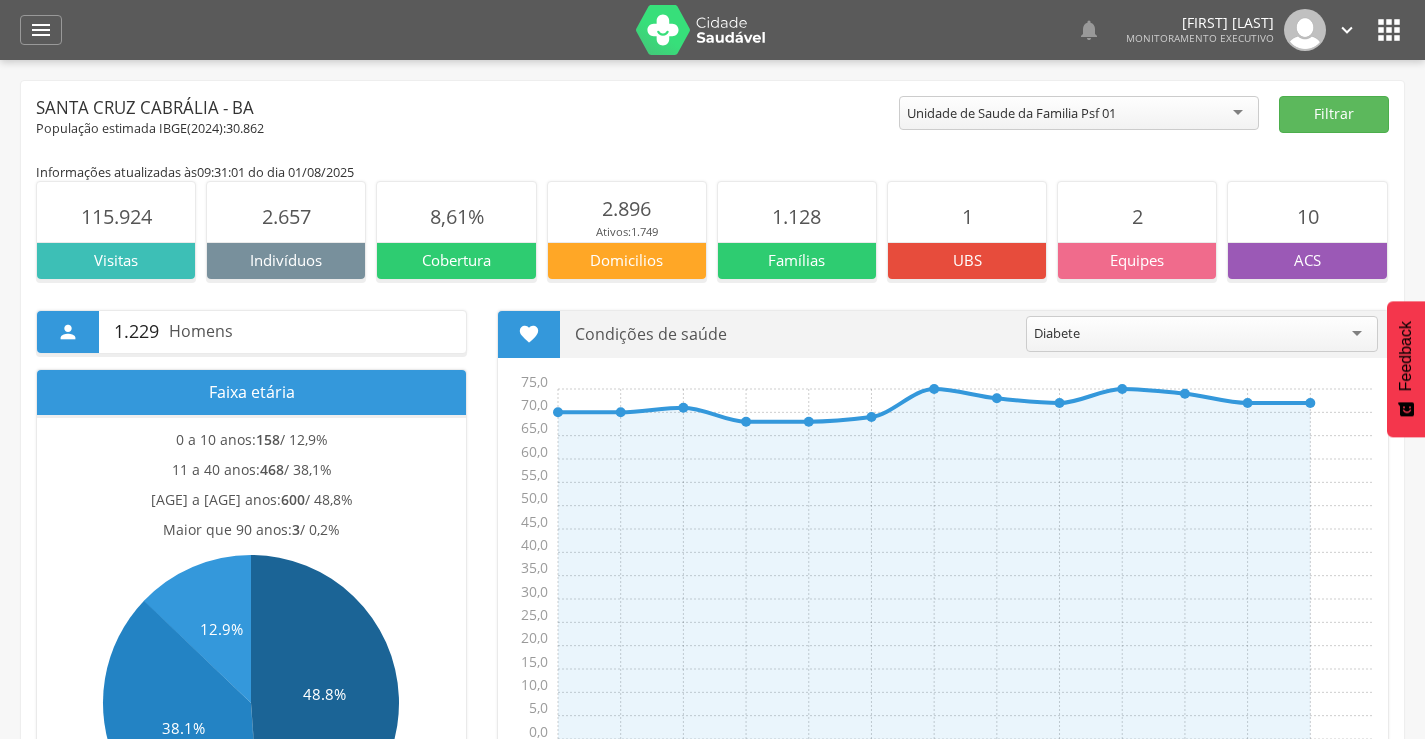click on "Unidade de Saude da Familia Psf 01" at bounding box center [1011, 113] 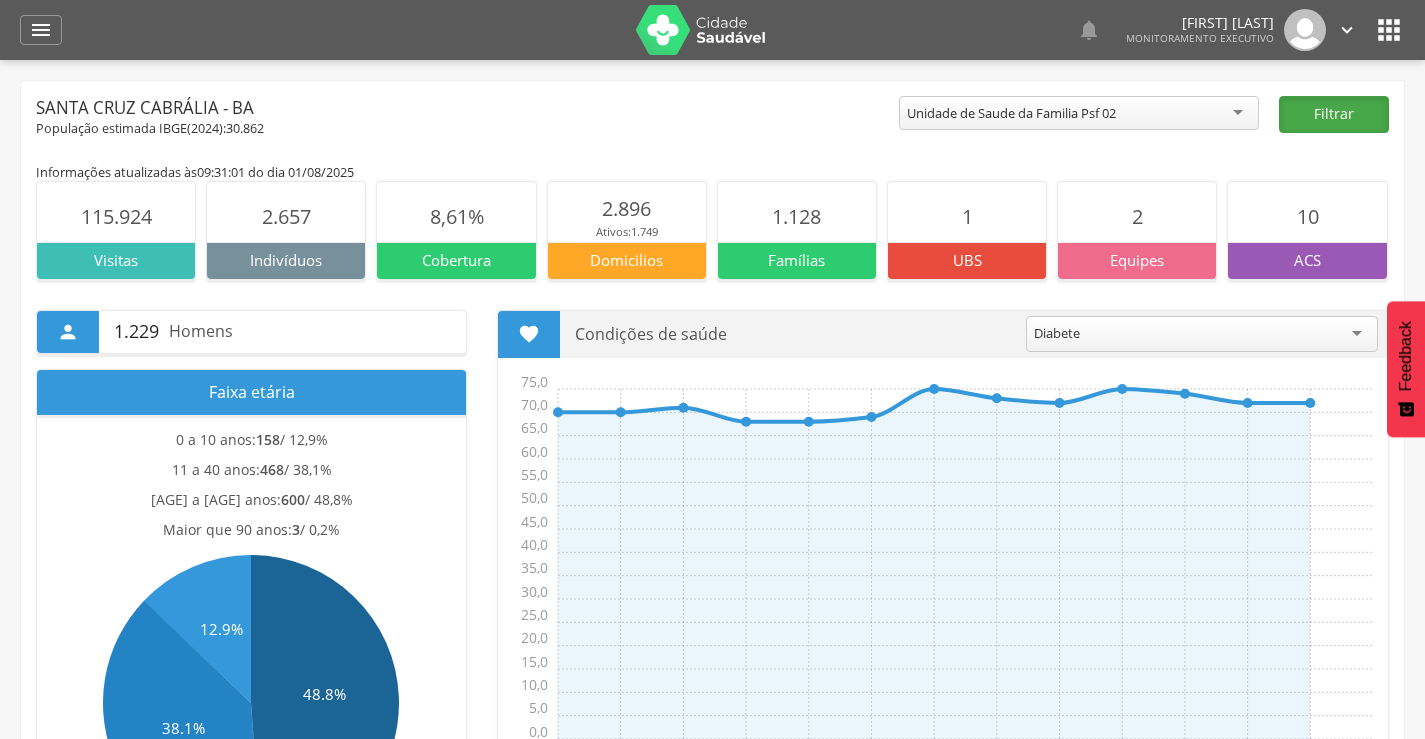 click on "Filtrar" at bounding box center (1334, 114) 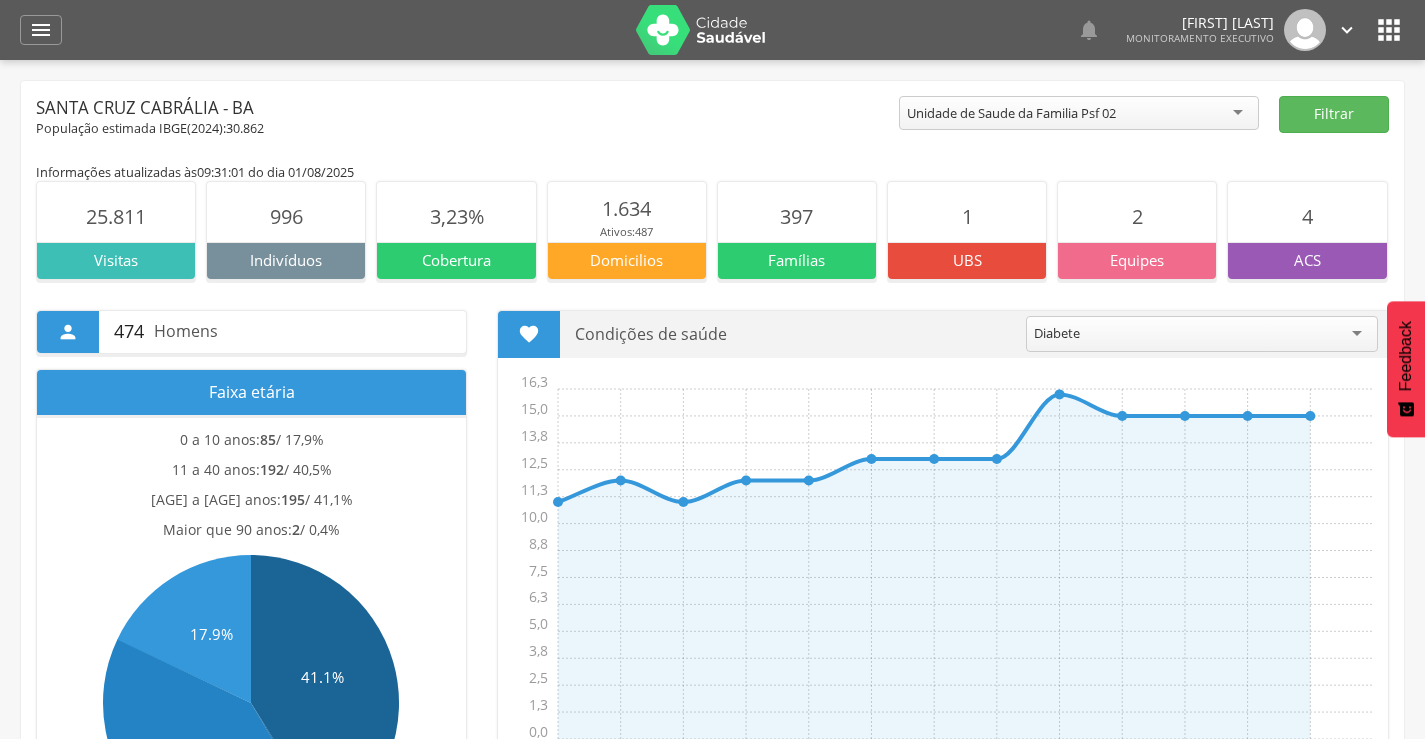 click on "Unidade de Saude da Familia Psf 02" at bounding box center (1079, 113) 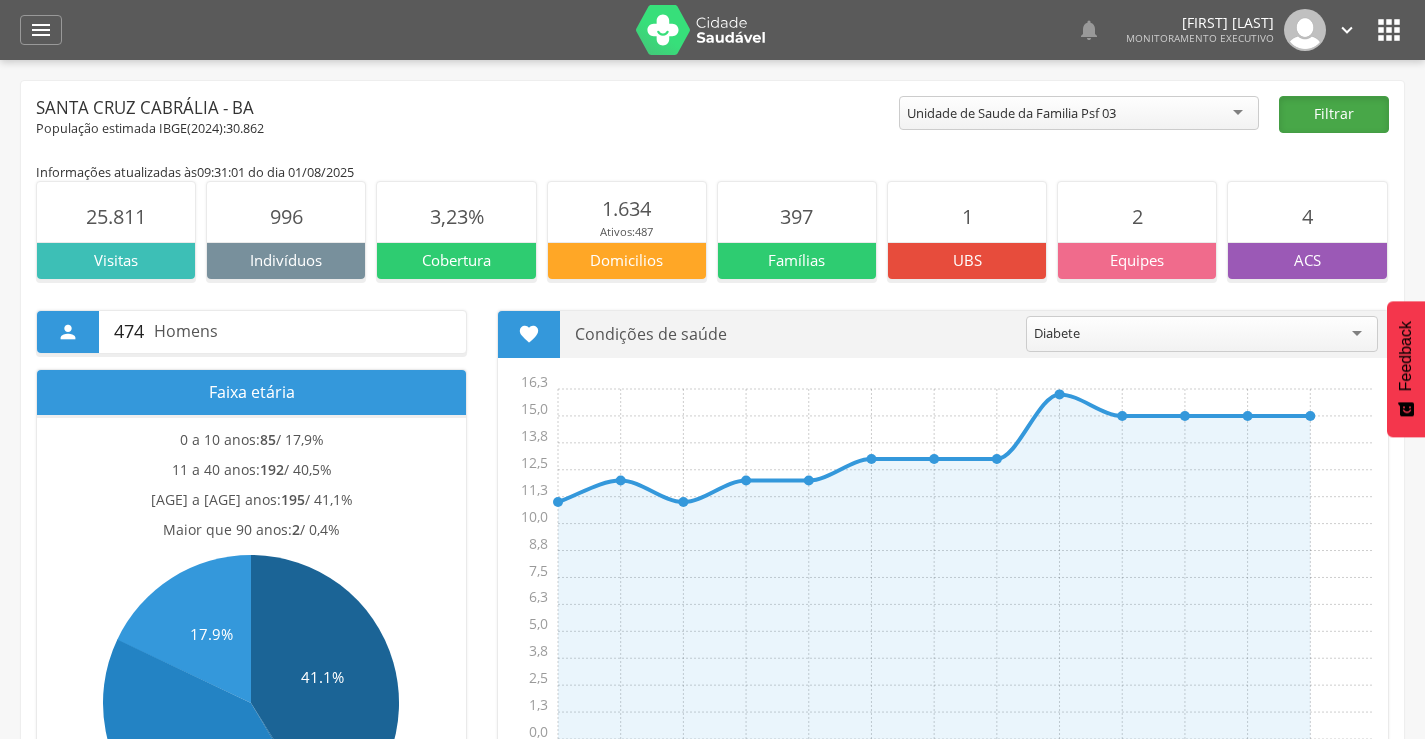 click on "Filtrar" at bounding box center [1334, 114] 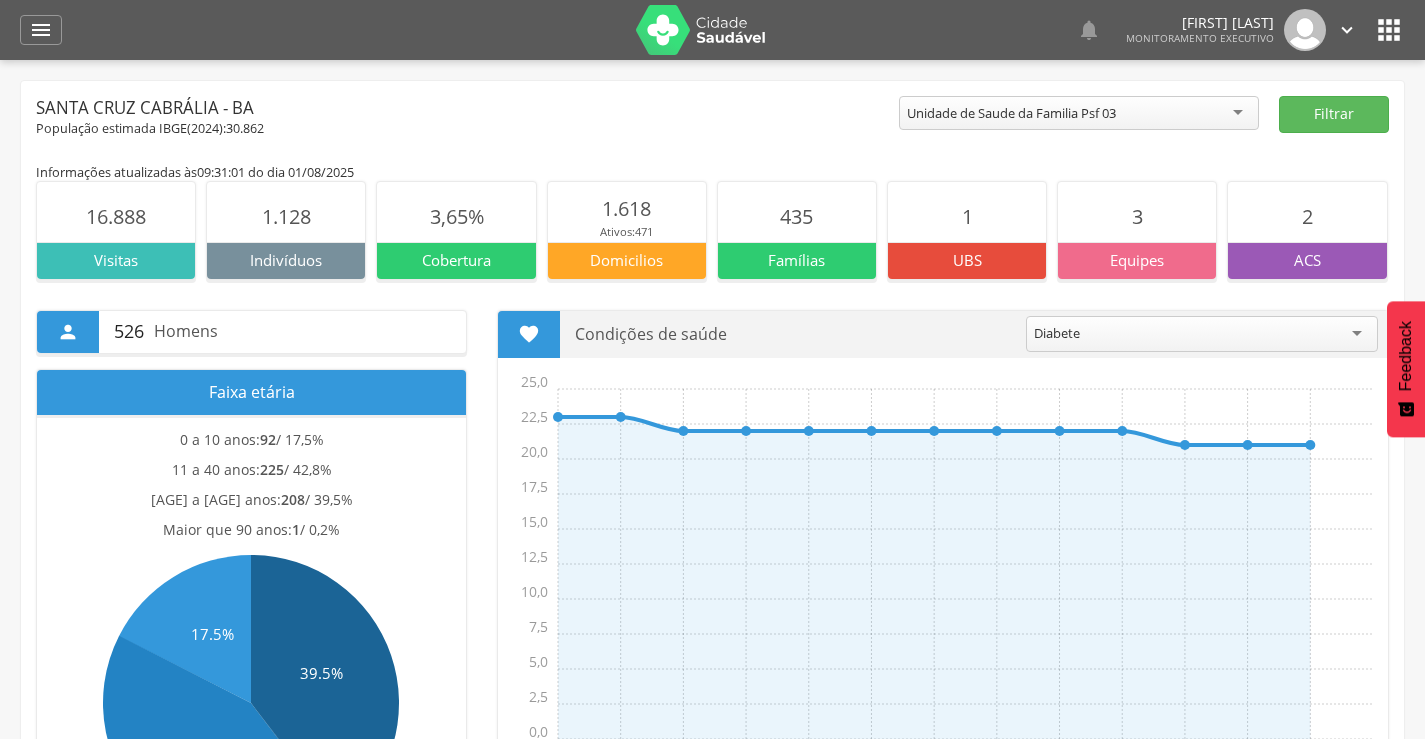 click on "Unidade de Saude da Familia Psf 03" at bounding box center [1011, 113] 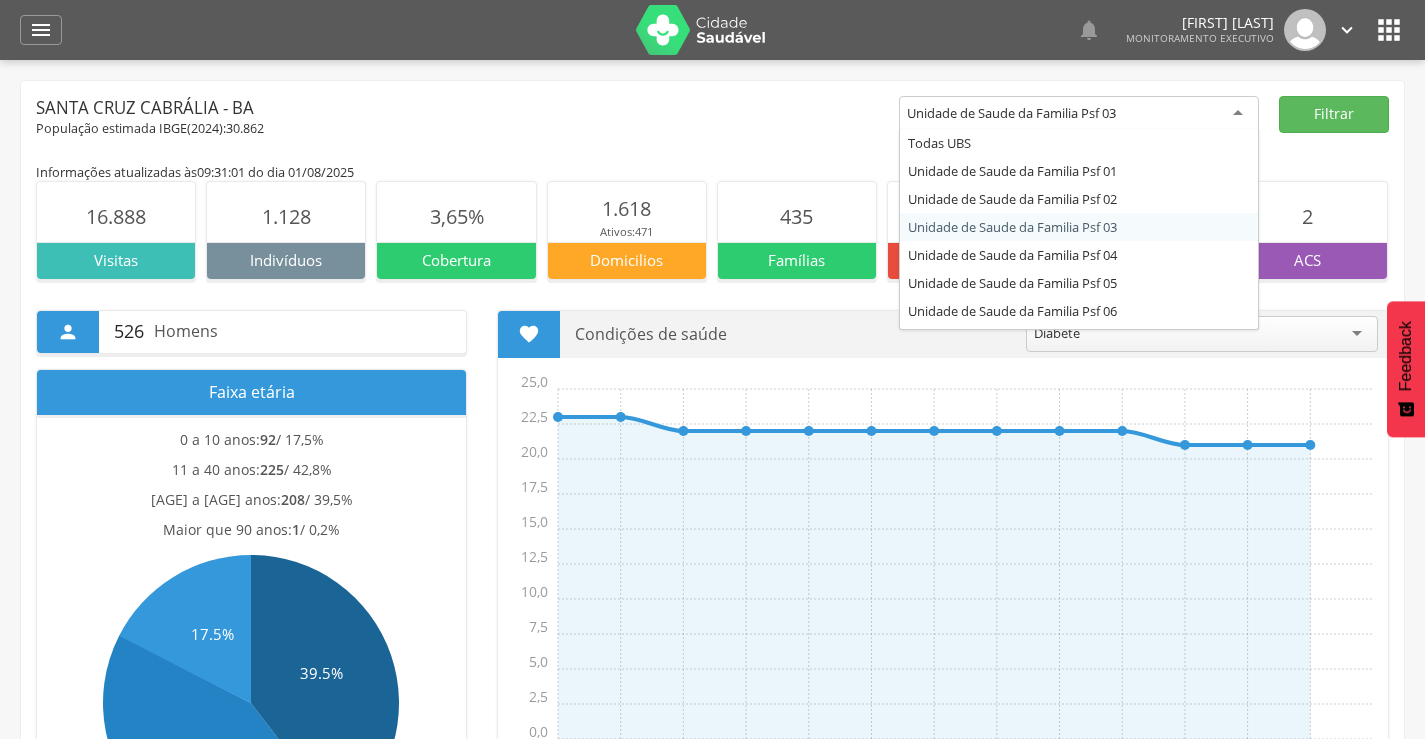 click on "**********" at bounding box center [712, 790] 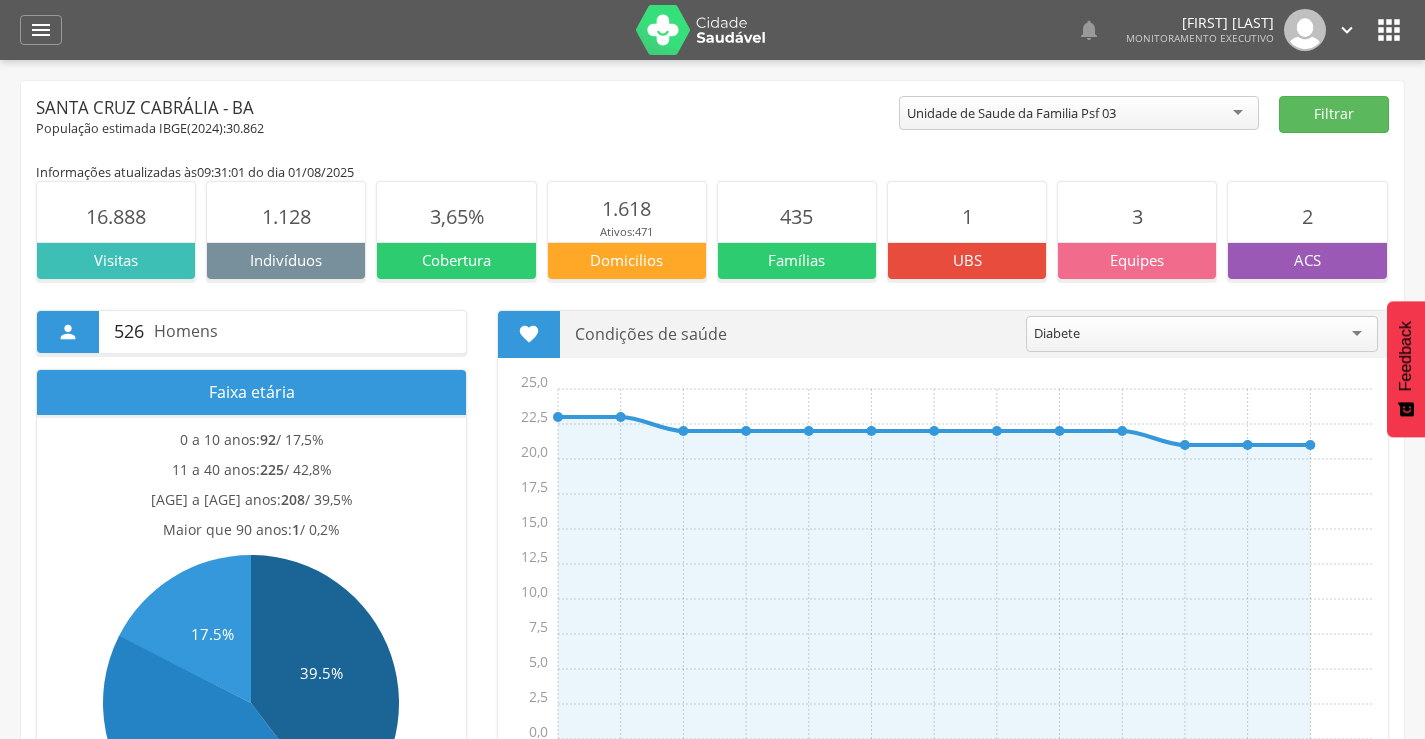click on "Unidade de Saude da Familia Psf 03" at bounding box center [1079, 113] 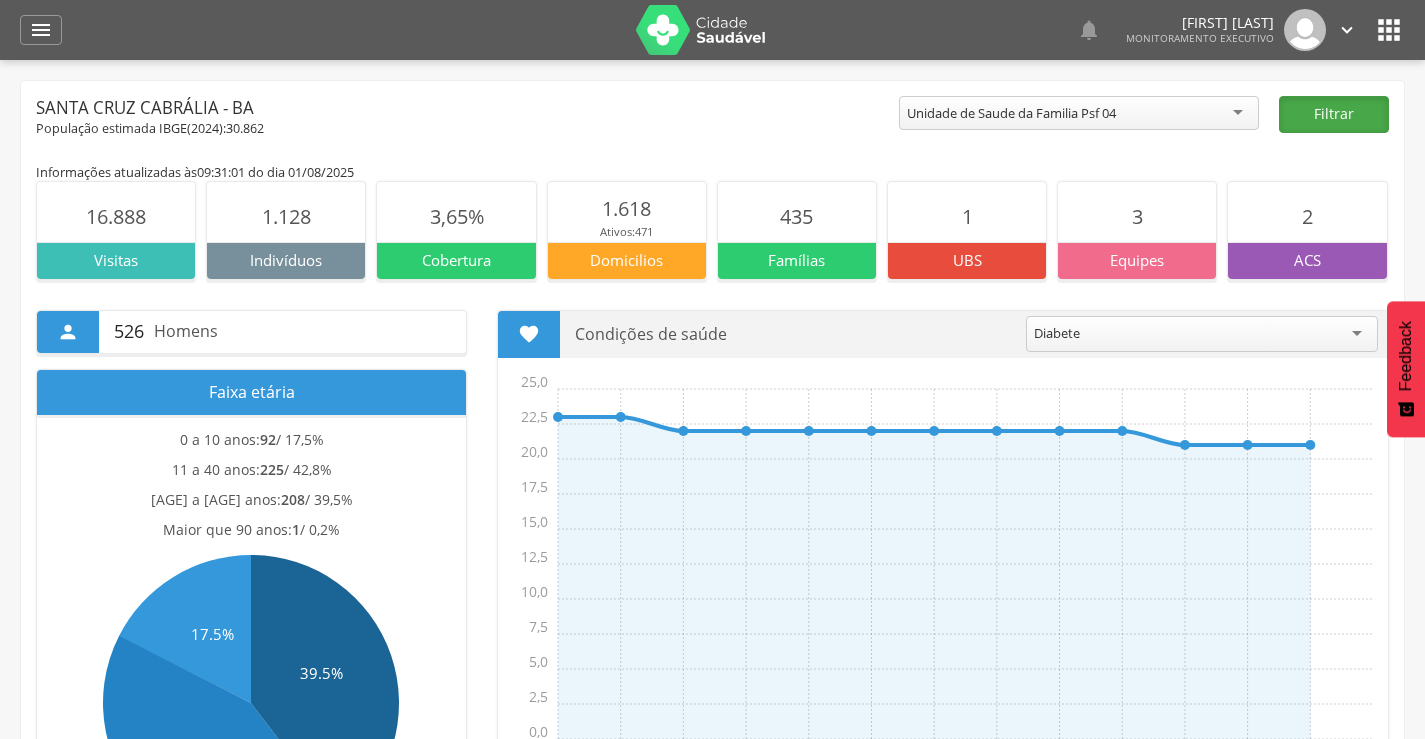 click on "Filtrar" at bounding box center (1334, 114) 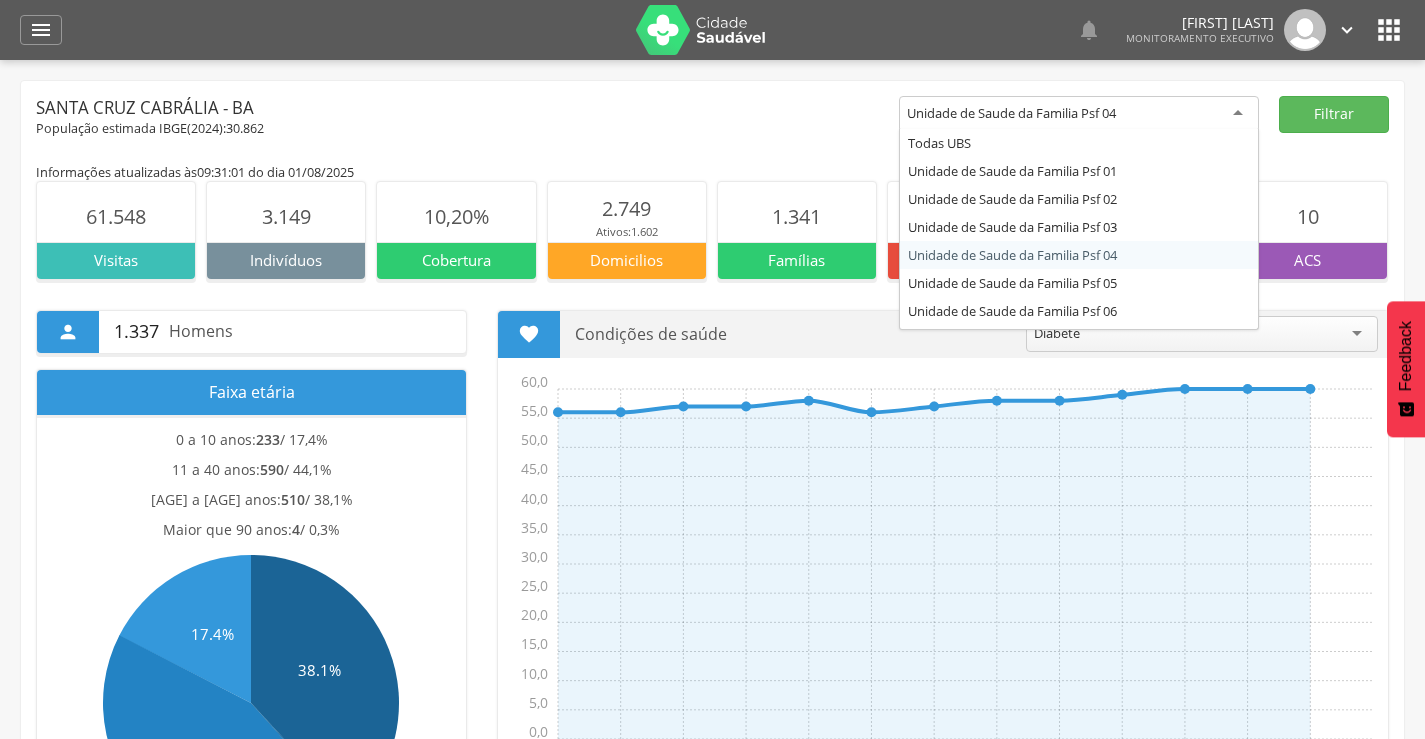 click on "Unidade de Saude da Familia Psf 04" at bounding box center [1079, 114] 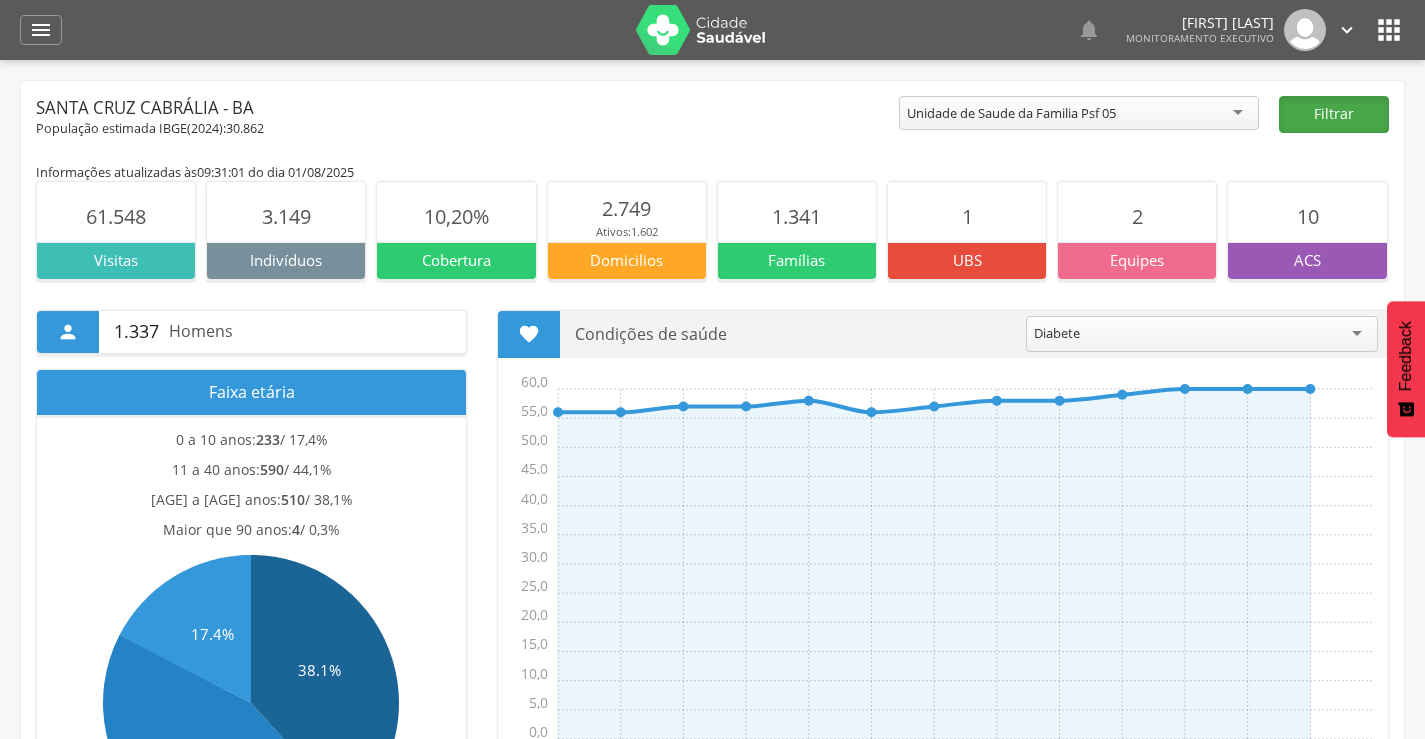 click on "Filtrar" at bounding box center (1334, 114) 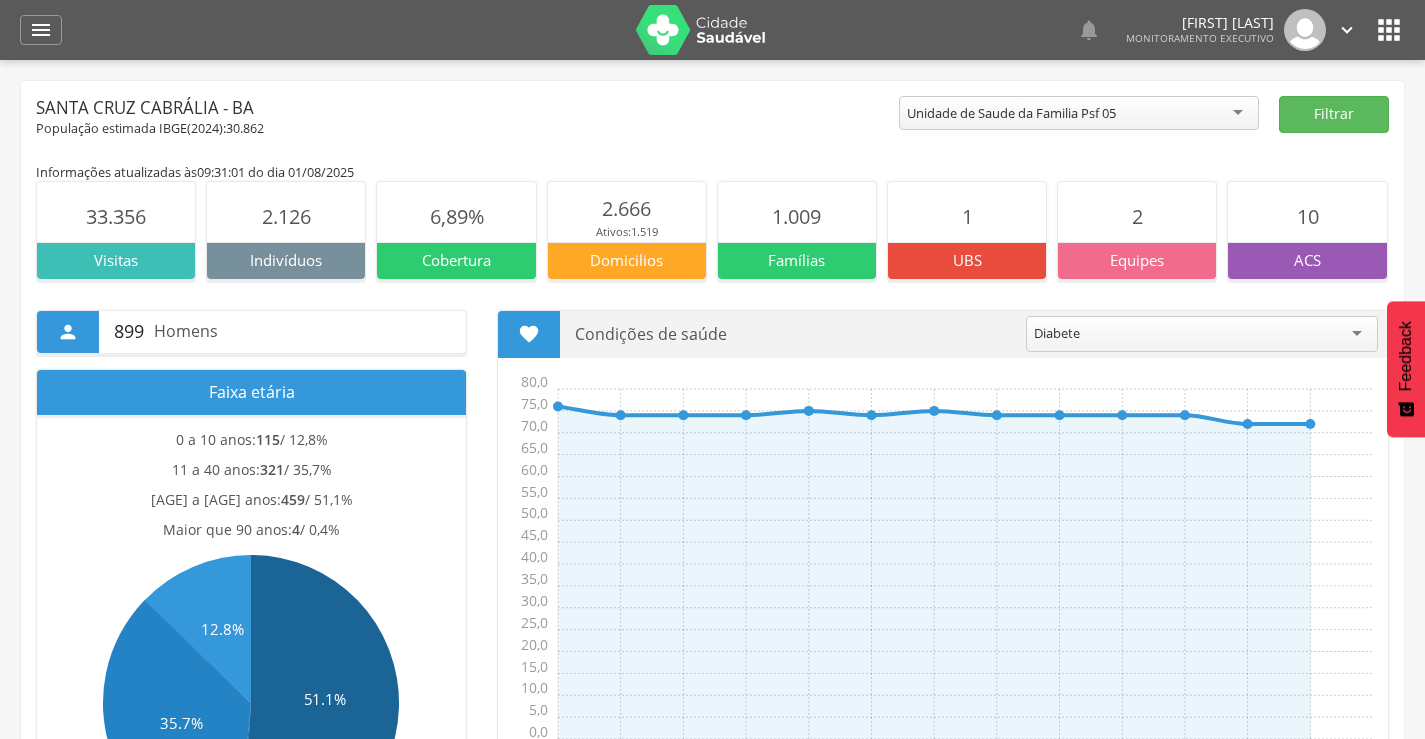 click on "Unidade de Saude da Familia Psf 05" at bounding box center (1079, 113) 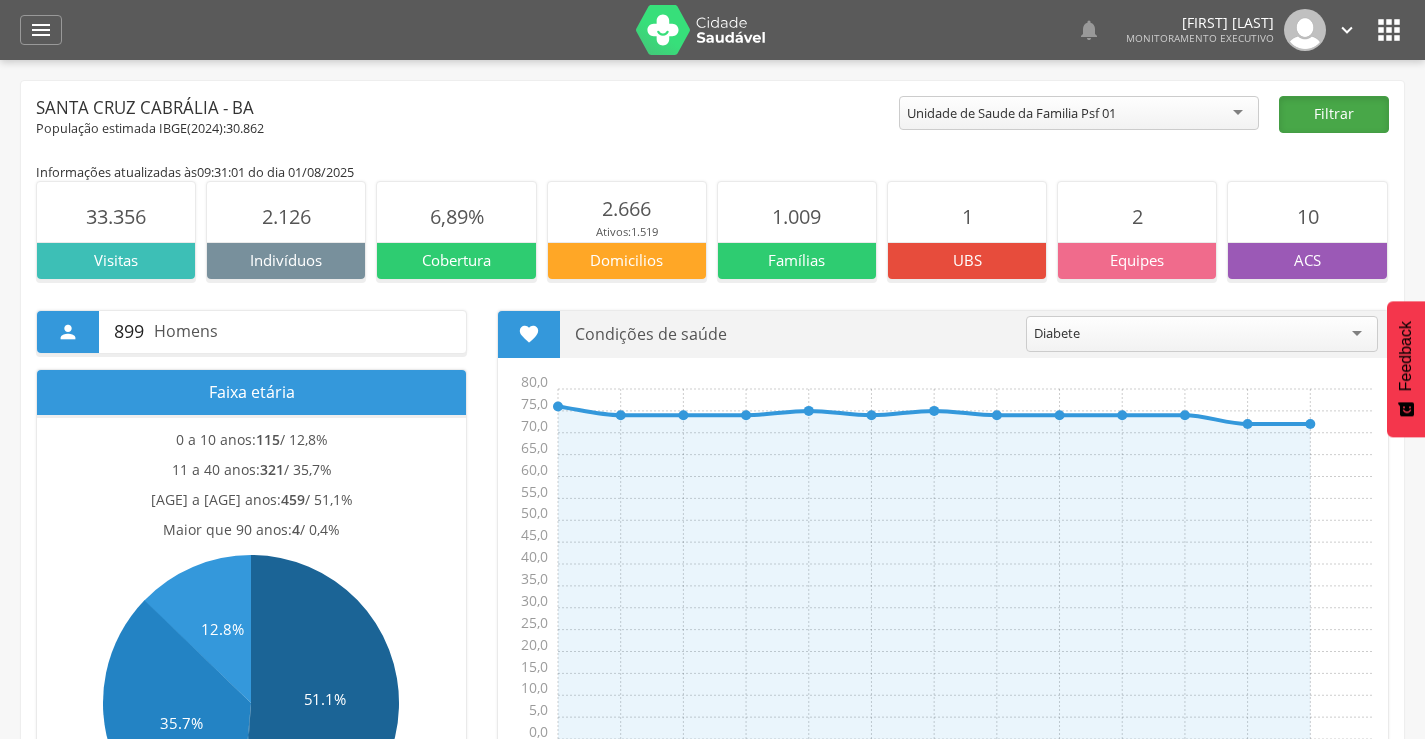 click on "Filtrar" at bounding box center [1334, 114] 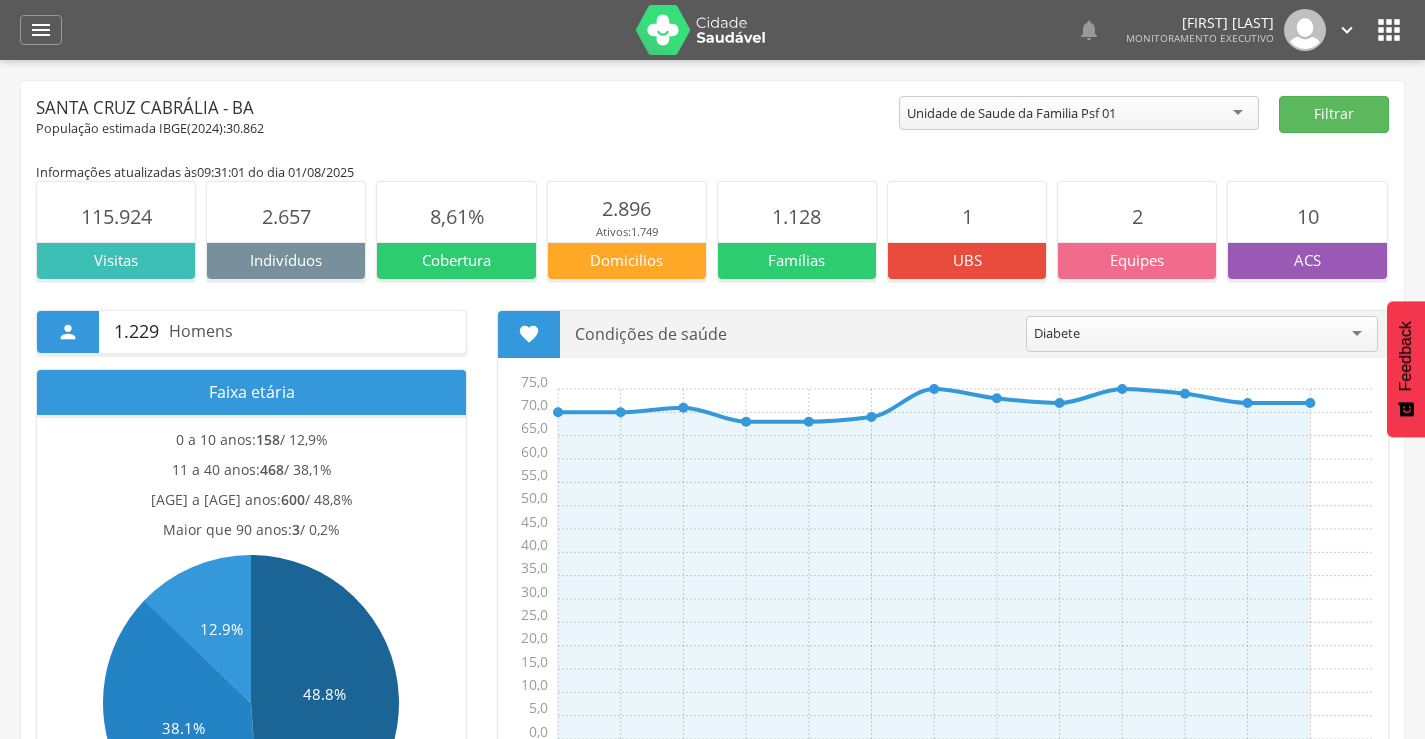 click on "Santa Cruz Cabrália - BA" at bounding box center (467, 108) 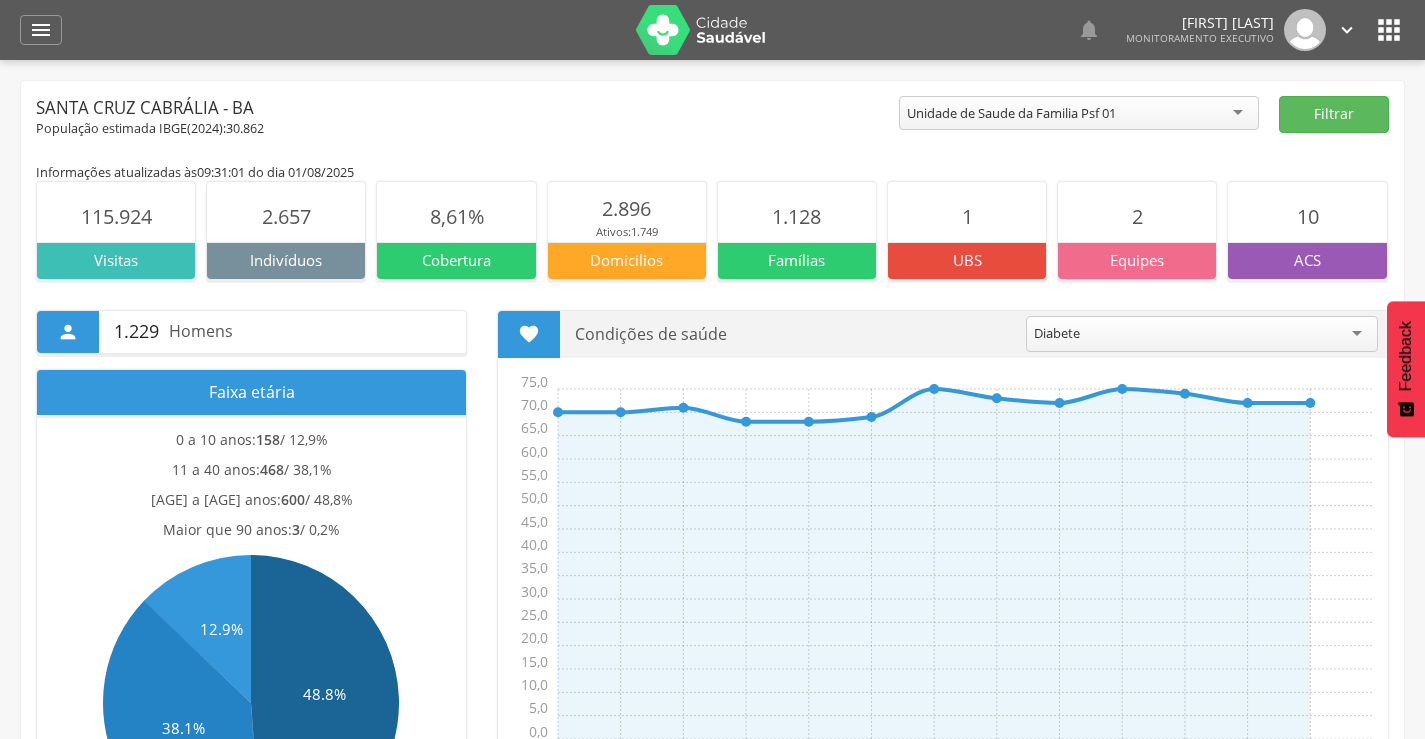 click on "Unidade de Saude da Familia Psf 01" at bounding box center [1079, 113] 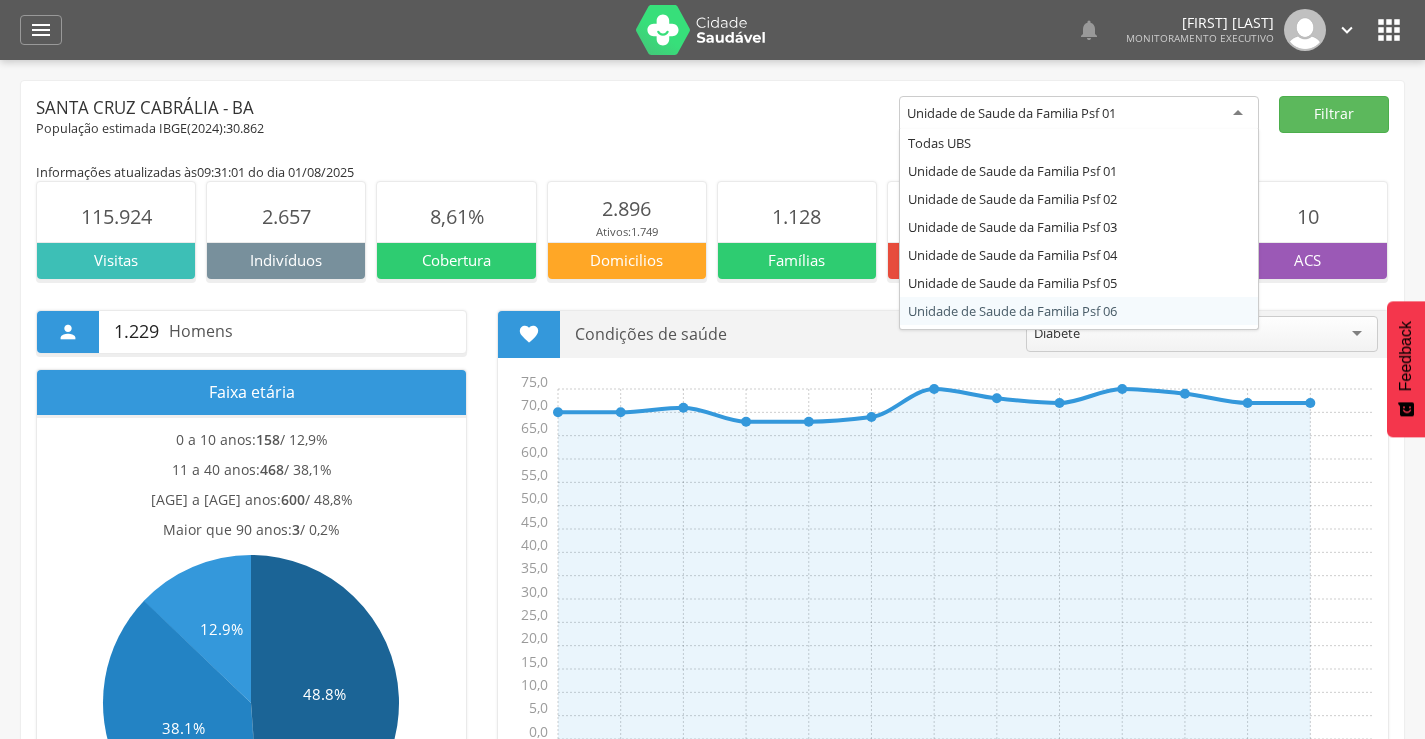 scroll, scrollTop: 0, scrollLeft: 0, axis: both 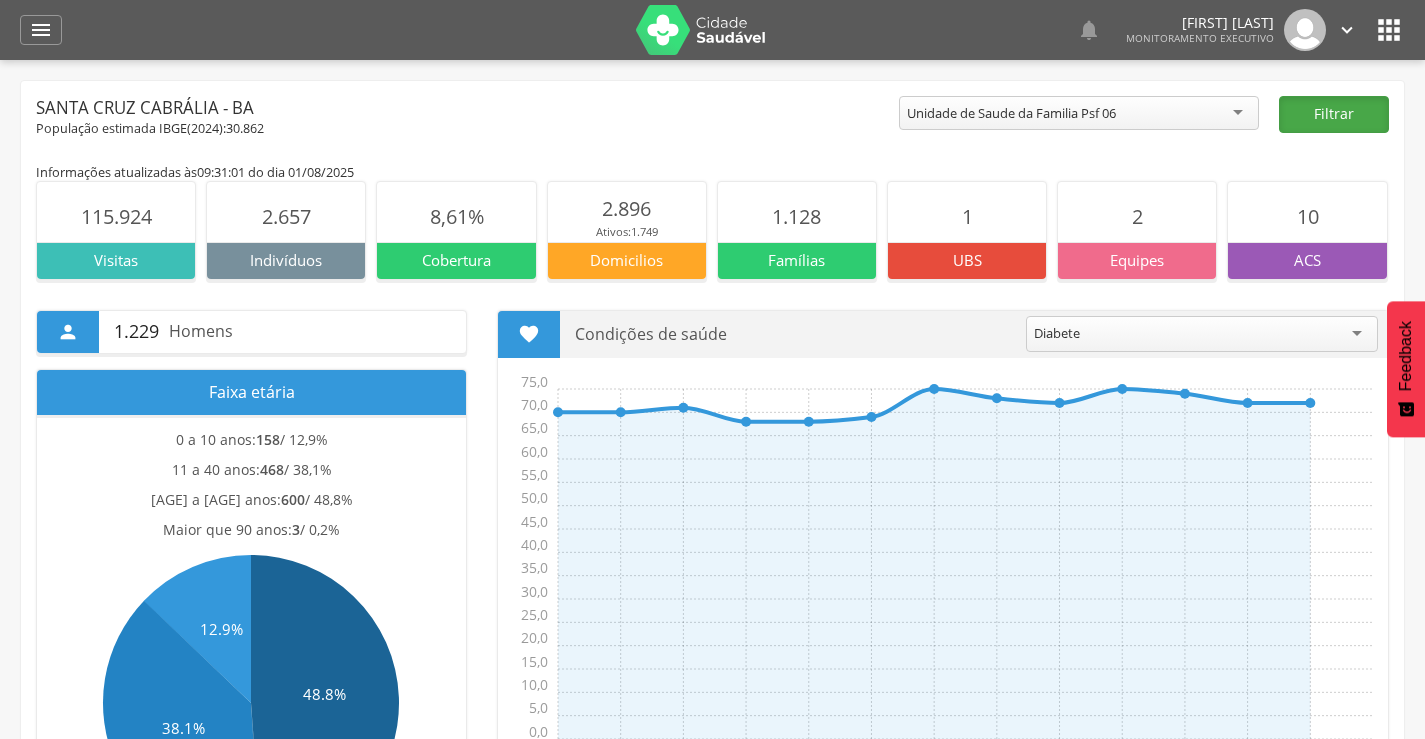click on "Filtrar" at bounding box center (1334, 114) 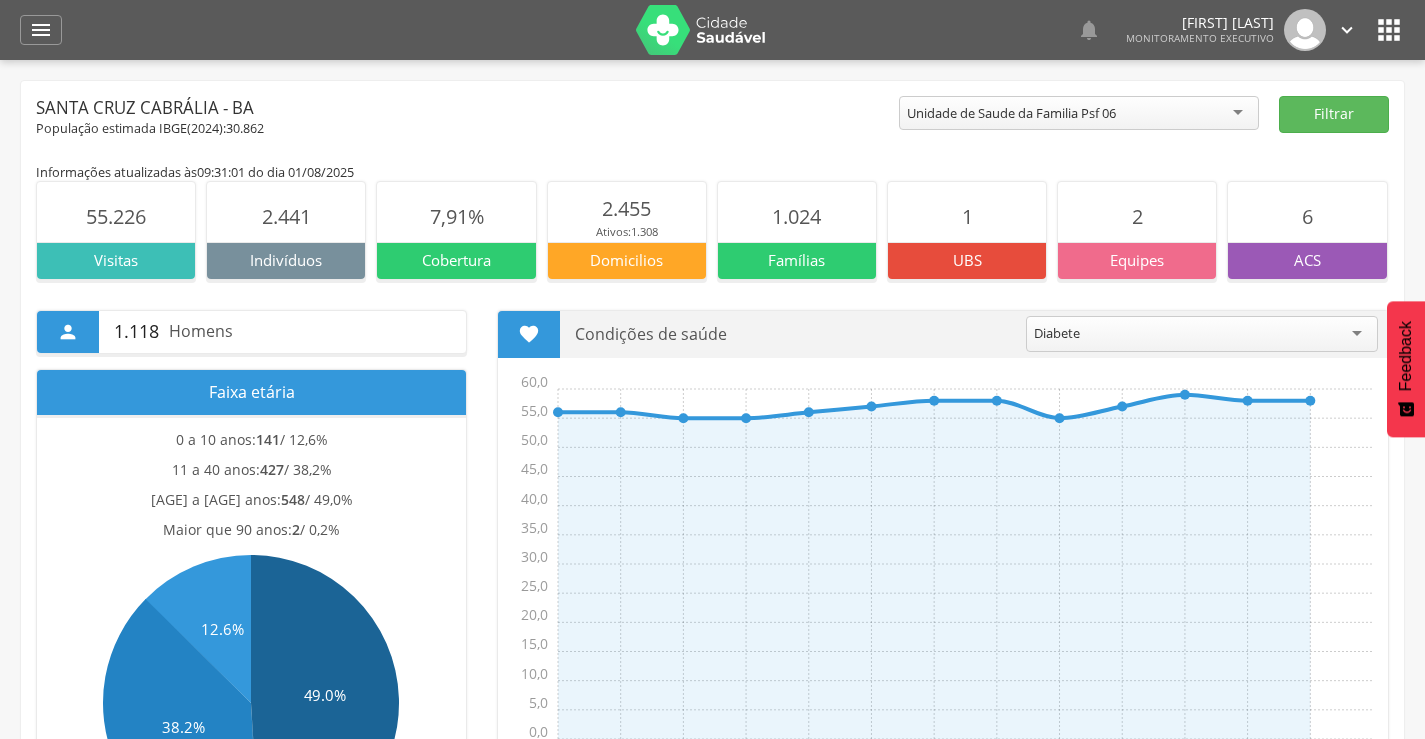 click on "Unidade de Saude da Familia Psf 06" at bounding box center (1079, 113) 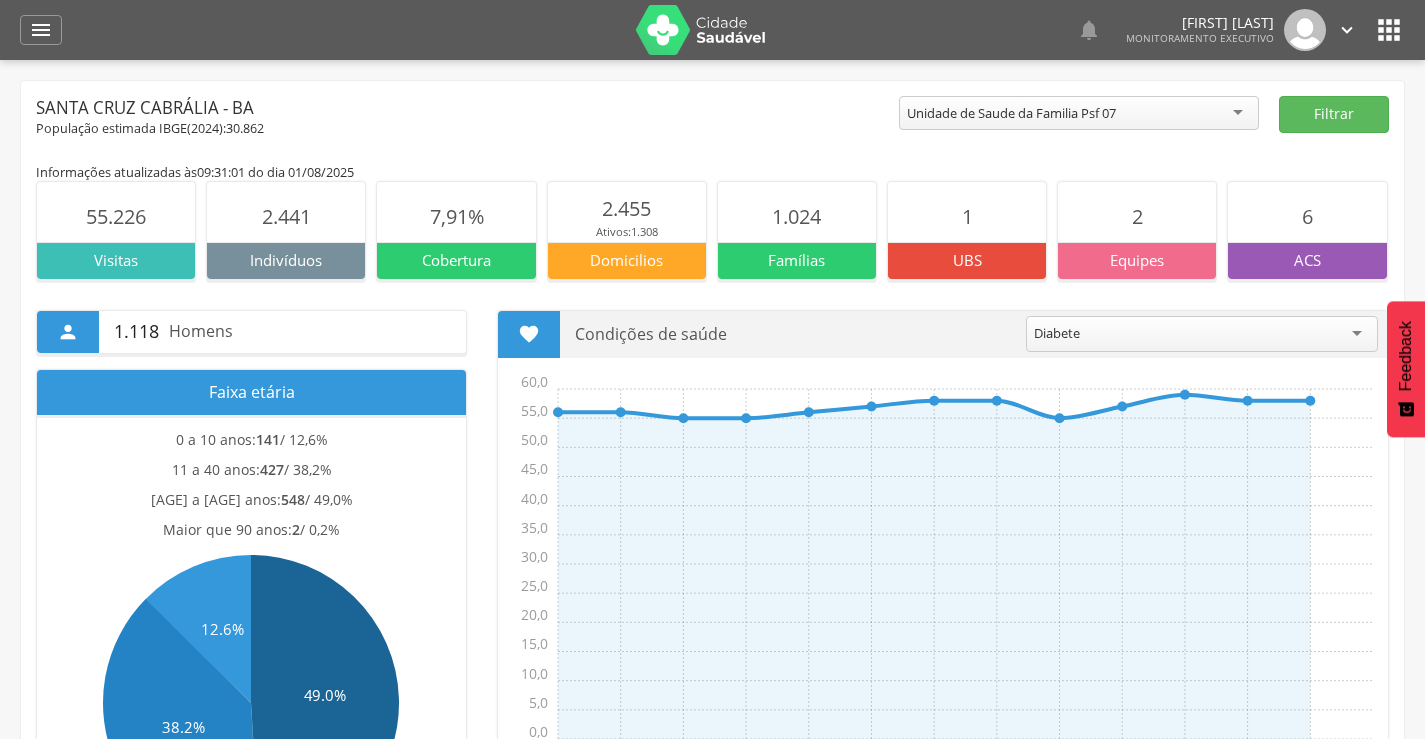 scroll, scrollTop: 0, scrollLeft: 0, axis: both 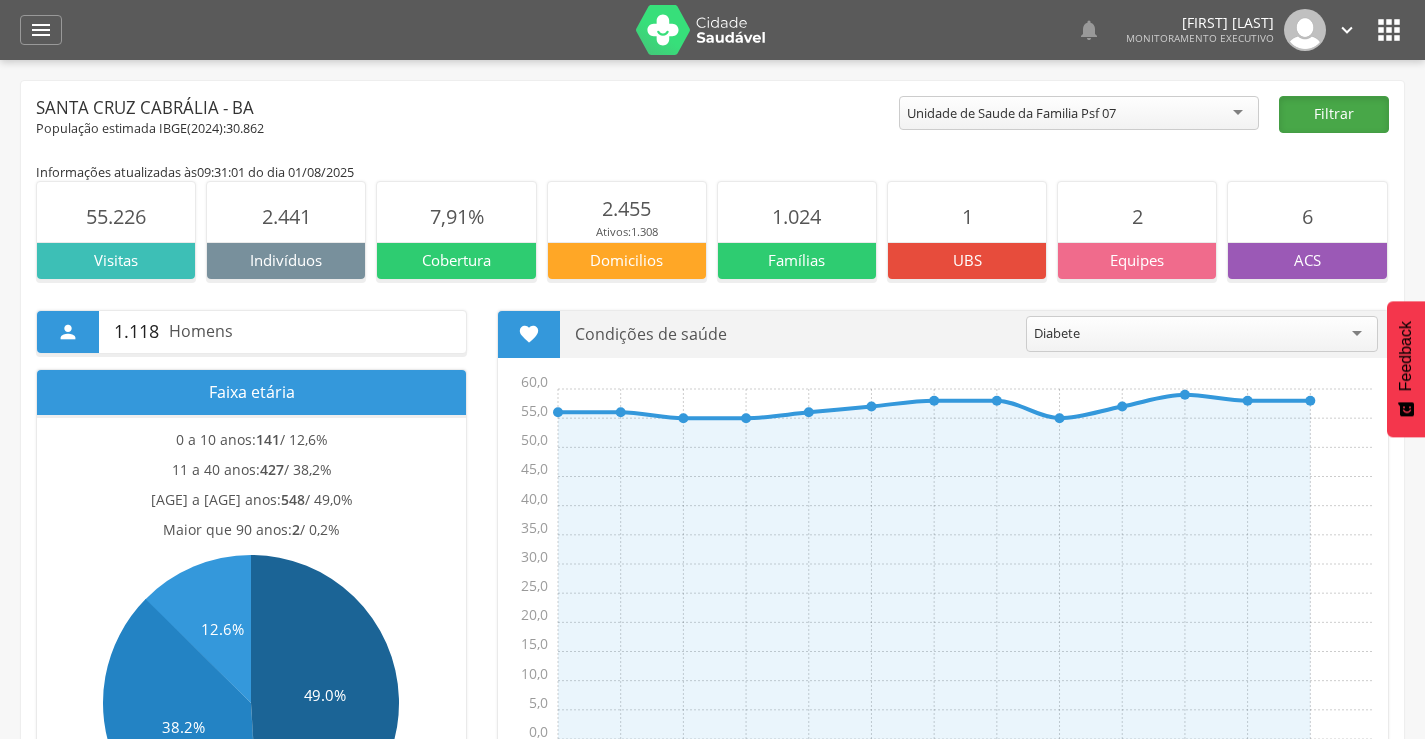 click on "Filtrar" at bounding box center [1334, 114] 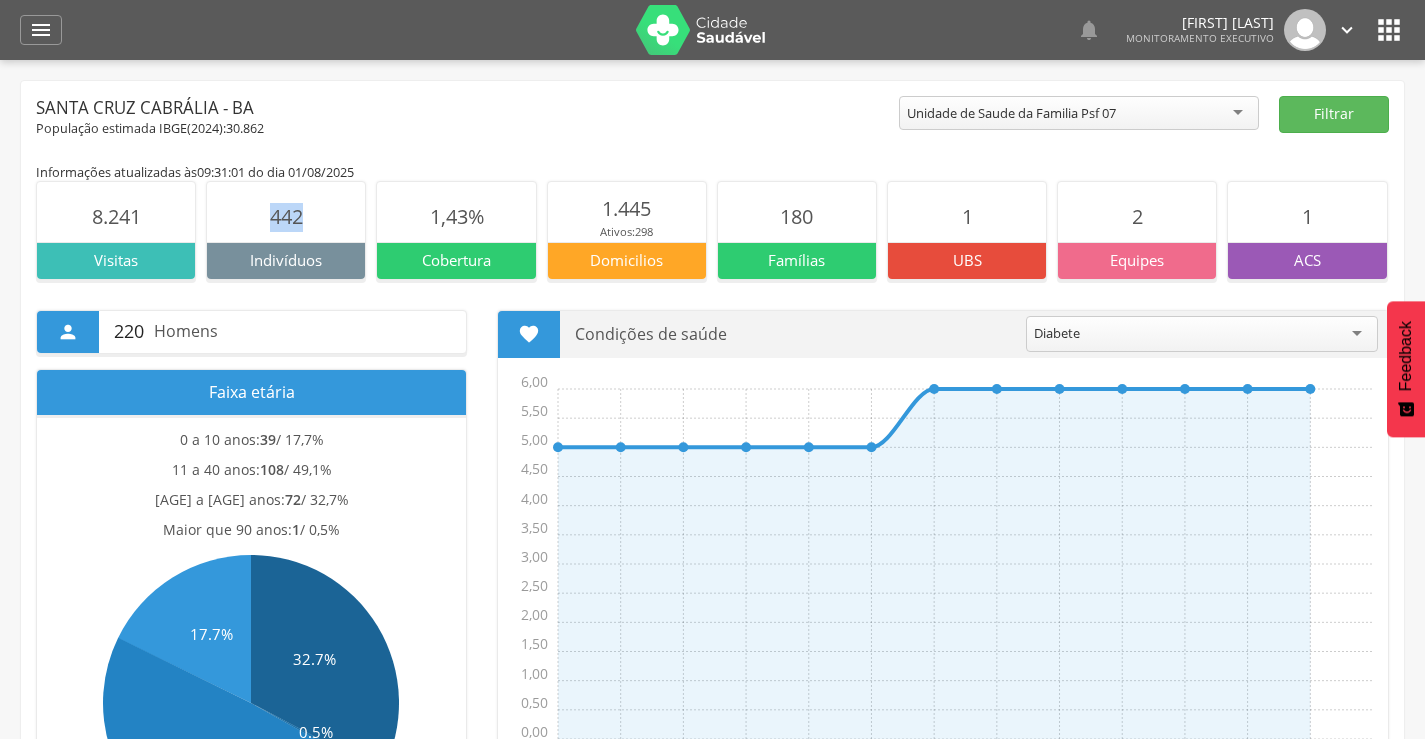 drag, startPoint x: 278, startPoint y: 219, endPoint x: 310, endPoint y: 222, distance: 32.140316 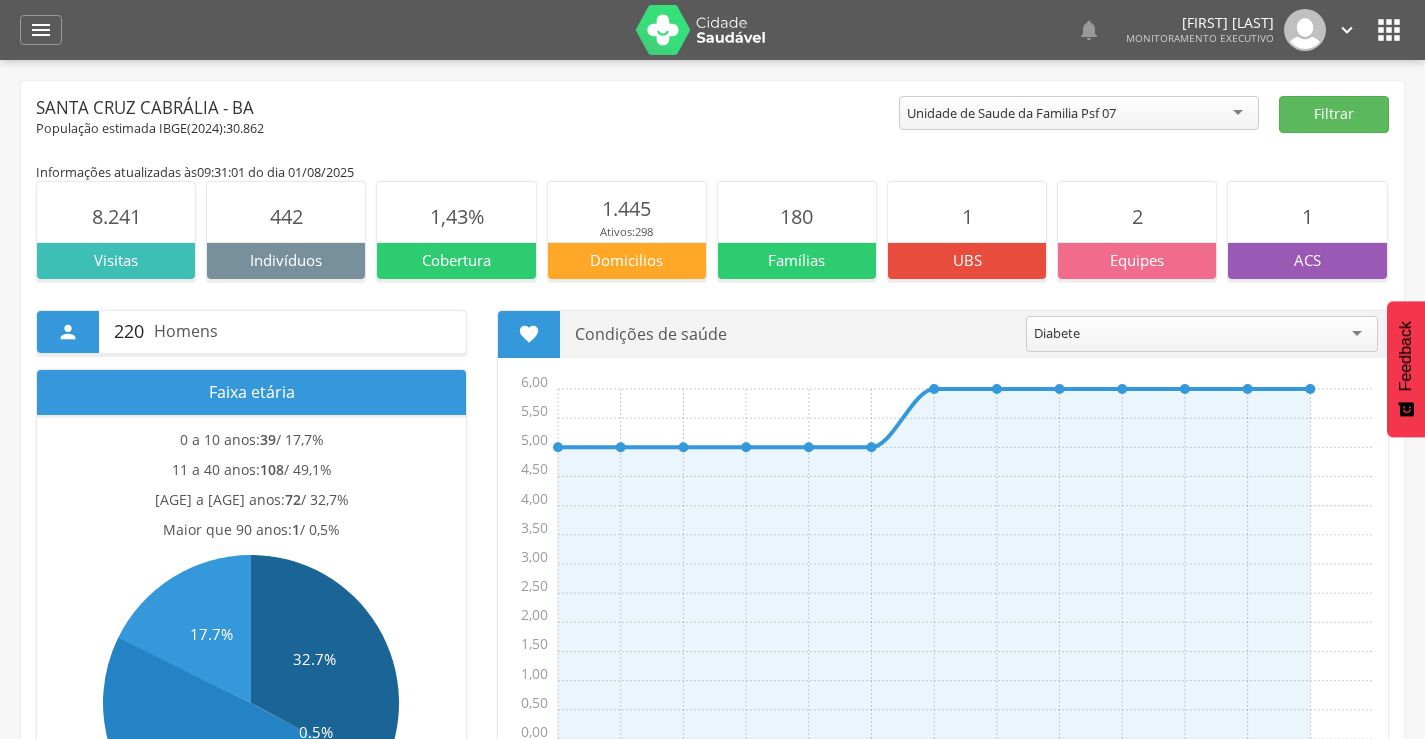 click on "Informações atualizadas às 09:31:01 do dia 01/08/2025
8.241
Visitas
442
Indivíduos
1,43%
Cobertura
1.445
Ativos:
298
Domicilios
180
Famílias
1
UBS" at bounding box center [712, 811] 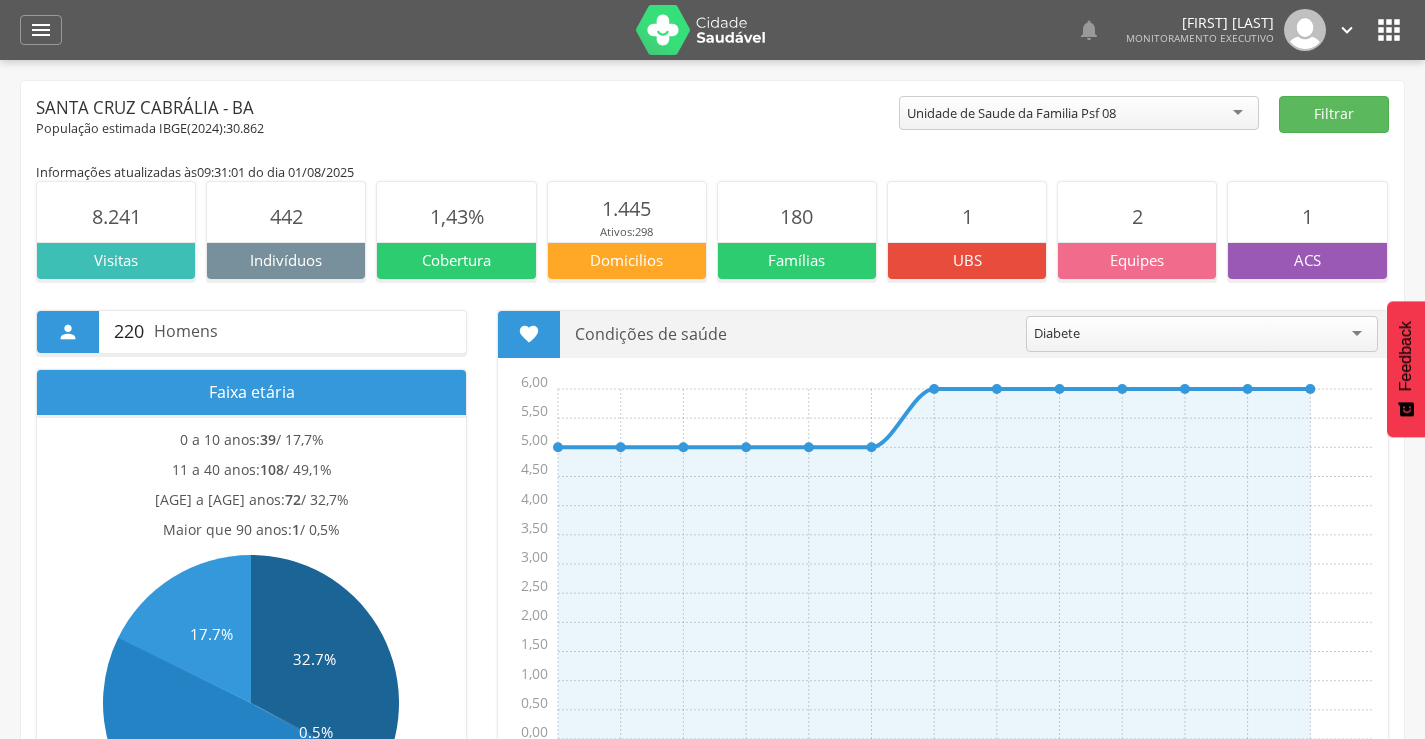 scroll, scrollTop: 0, scrollLeft: 0, axis: both 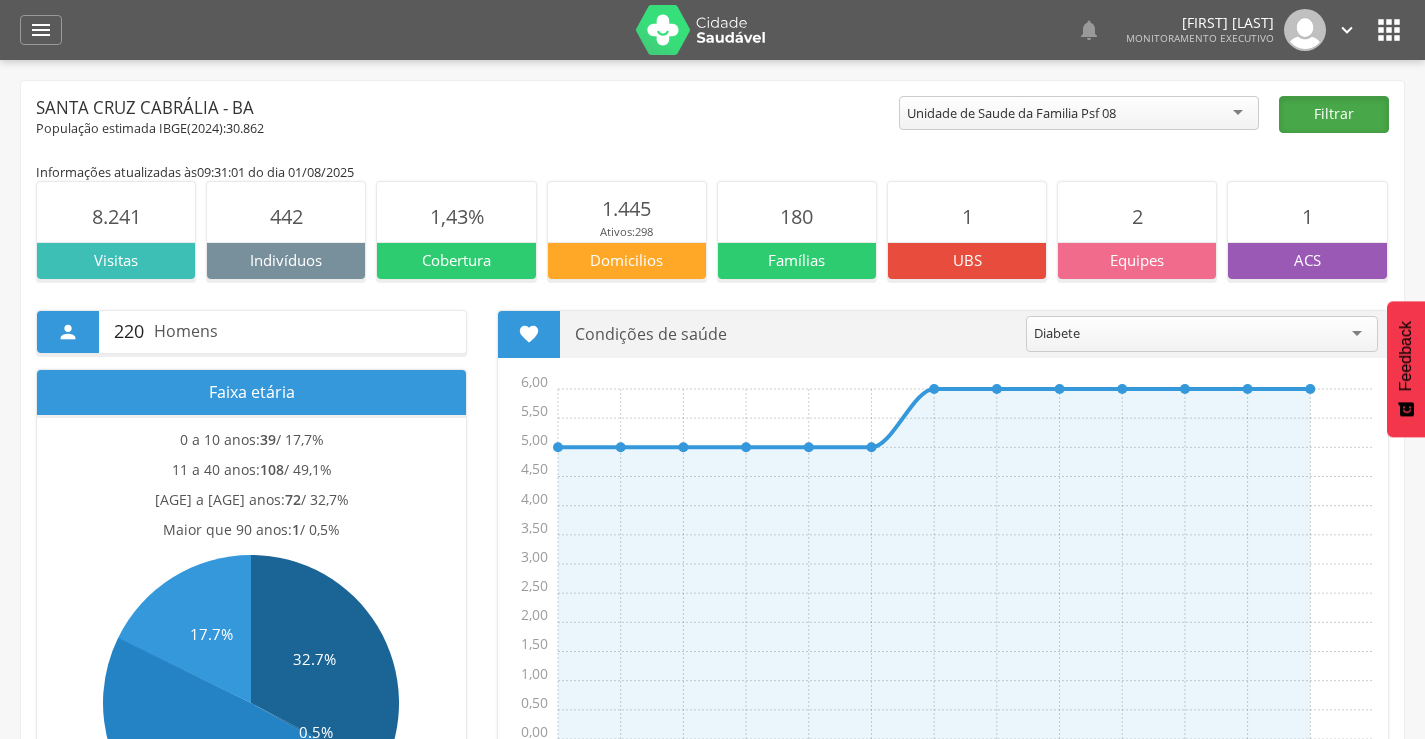 click on "Filtrar" at bounding box center [1334, 114] 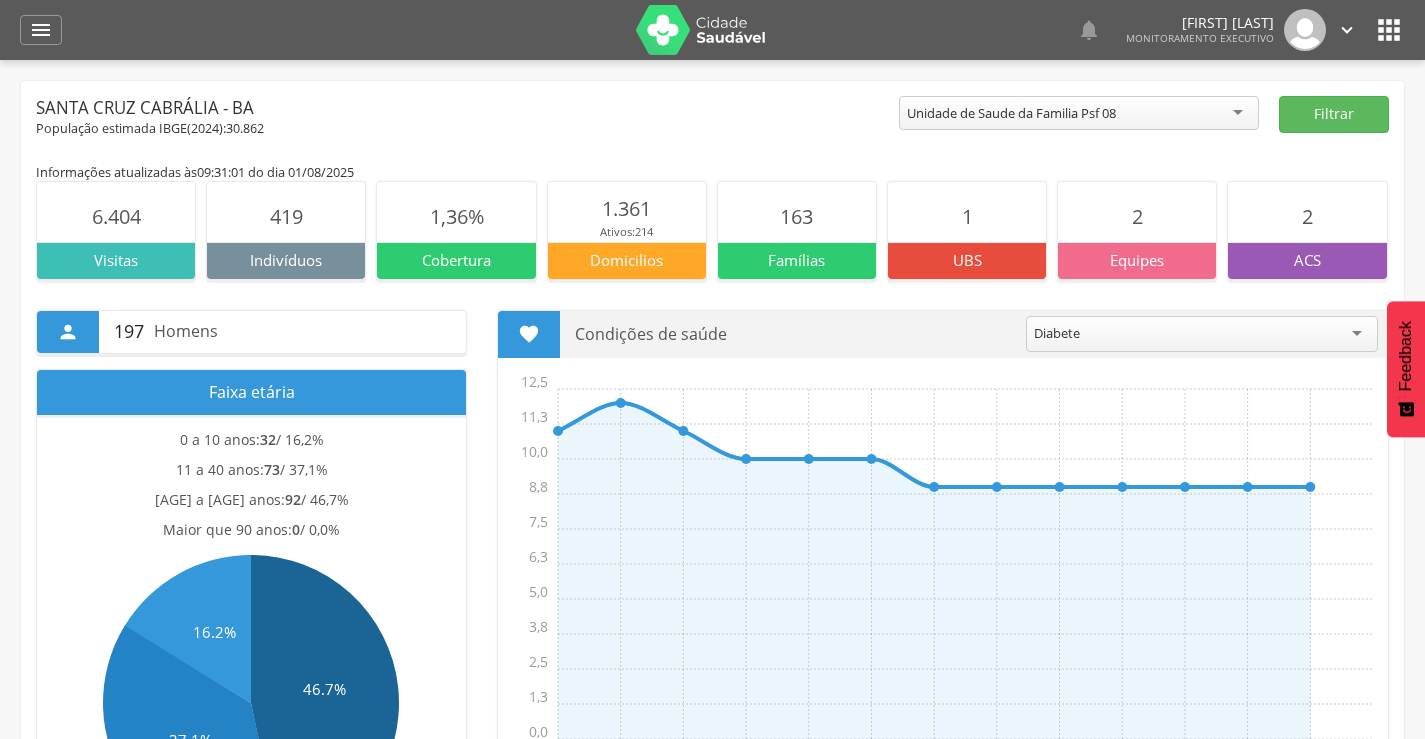 click on "Unidade de Saude da Familia Psf 08" at bounding box center [1079, 113] 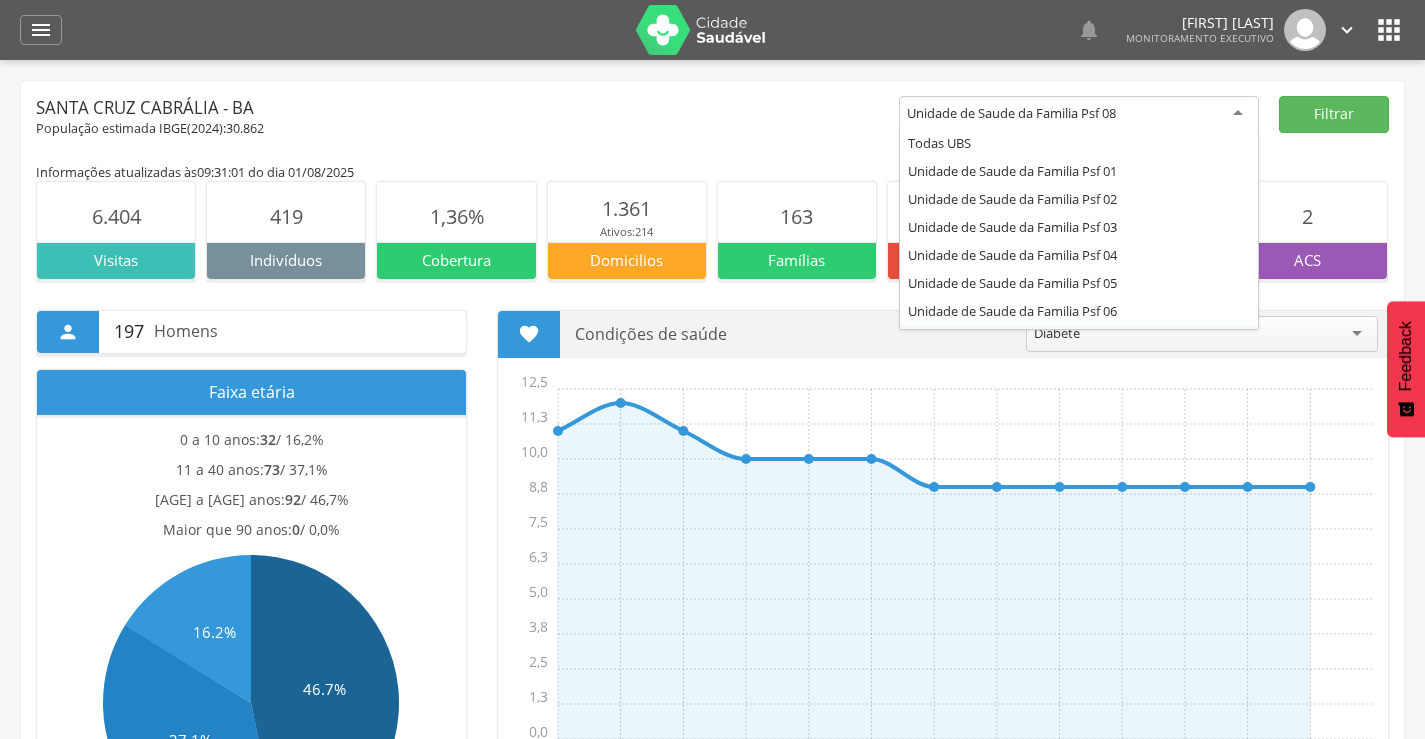 scroll, scrollTop: 164, scrollLeft: 0, axis: vertical 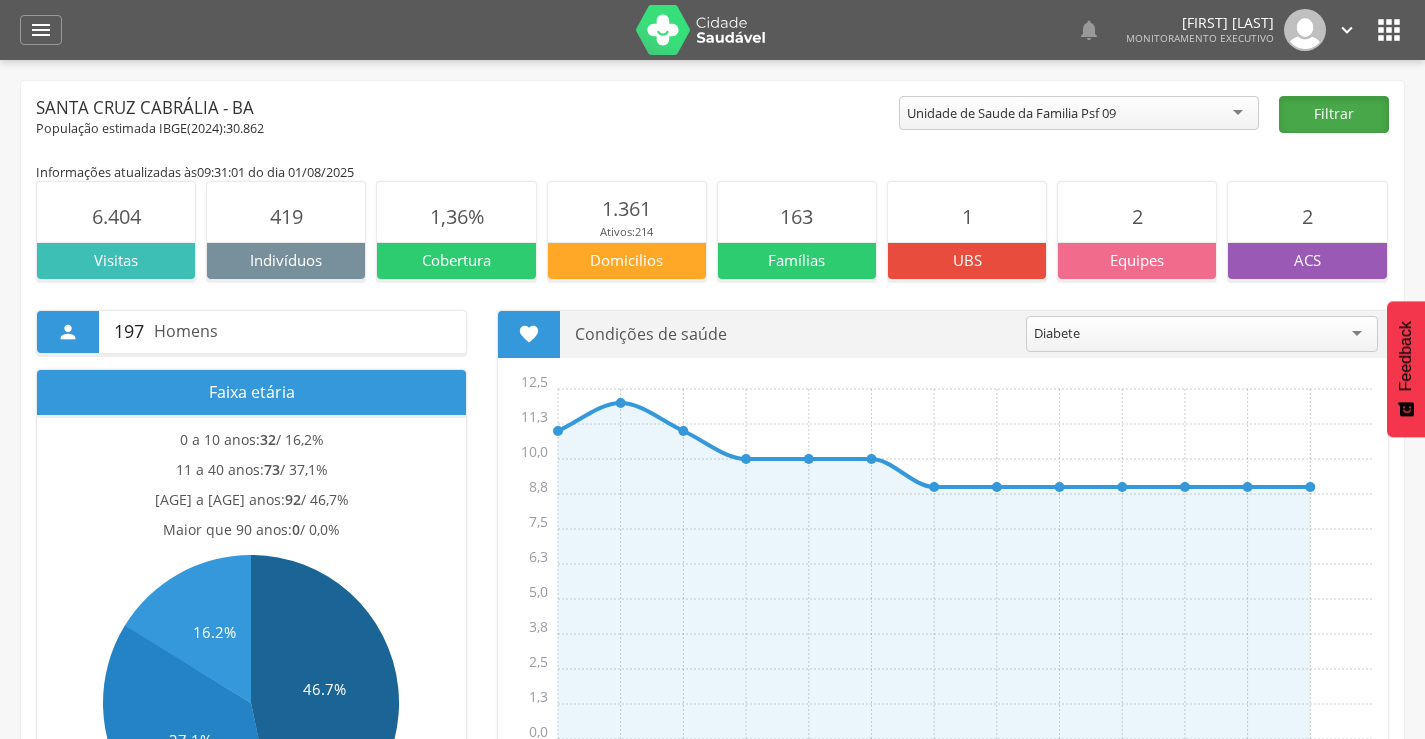 click on "Filtrar" at bounding box center (1334, 114) 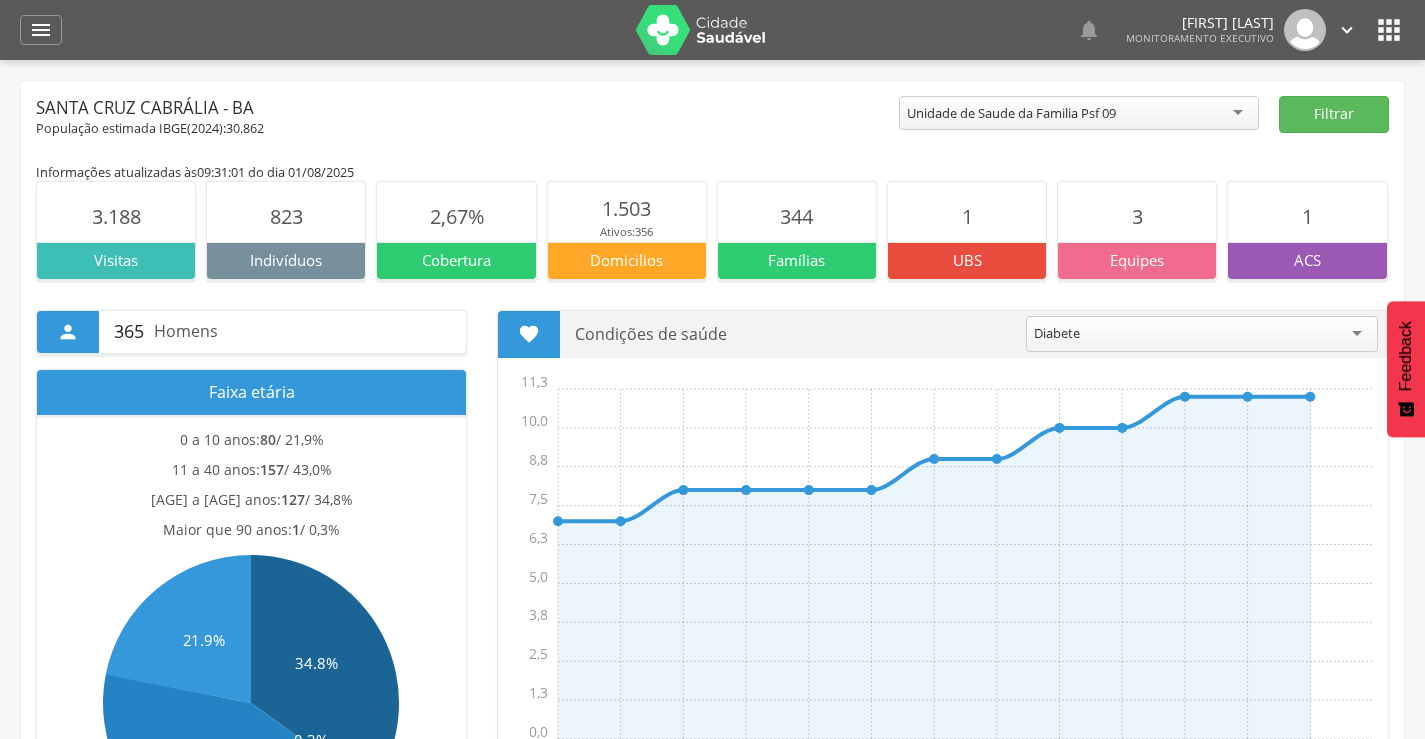 click on "Unidade de Saude da Familia Psf 09" at bounding box center [1079, 113] 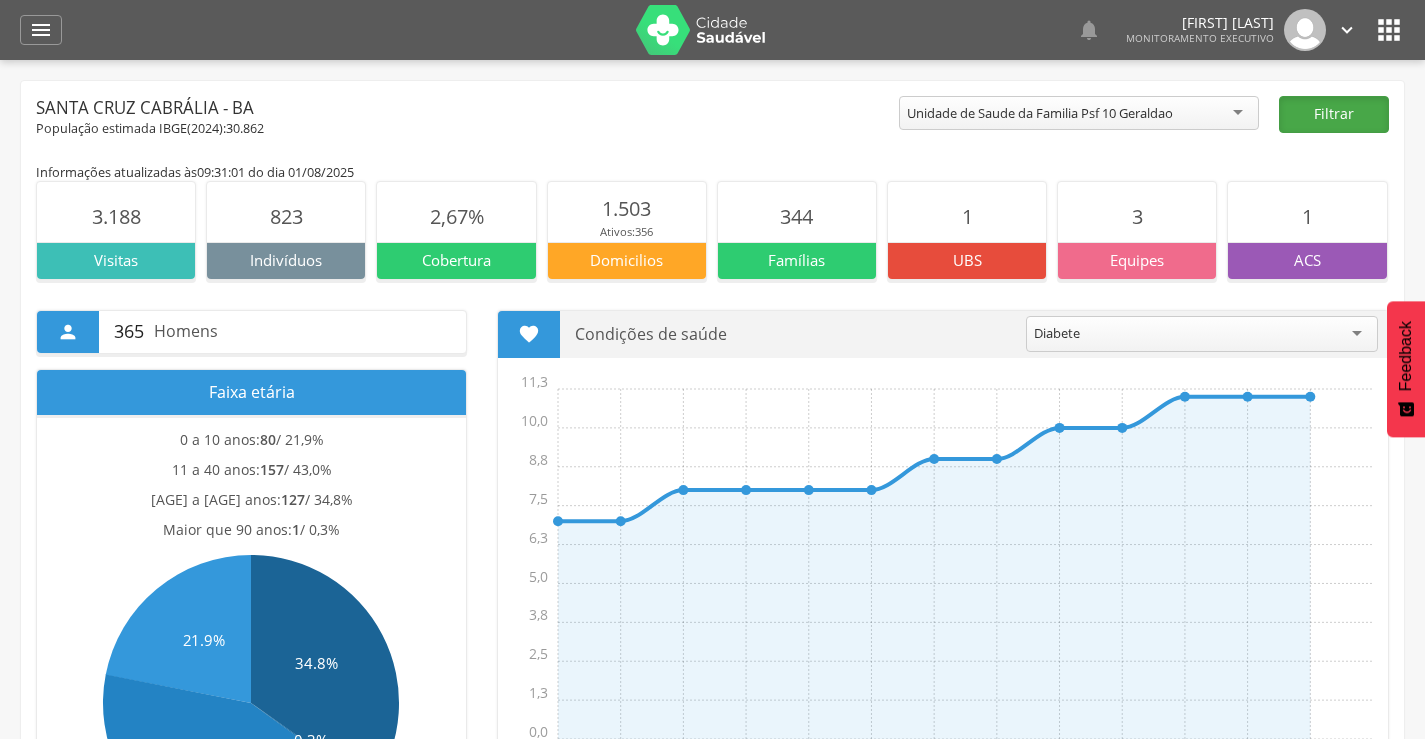 click on "Filtrar" at bounding box center (1334, 114) 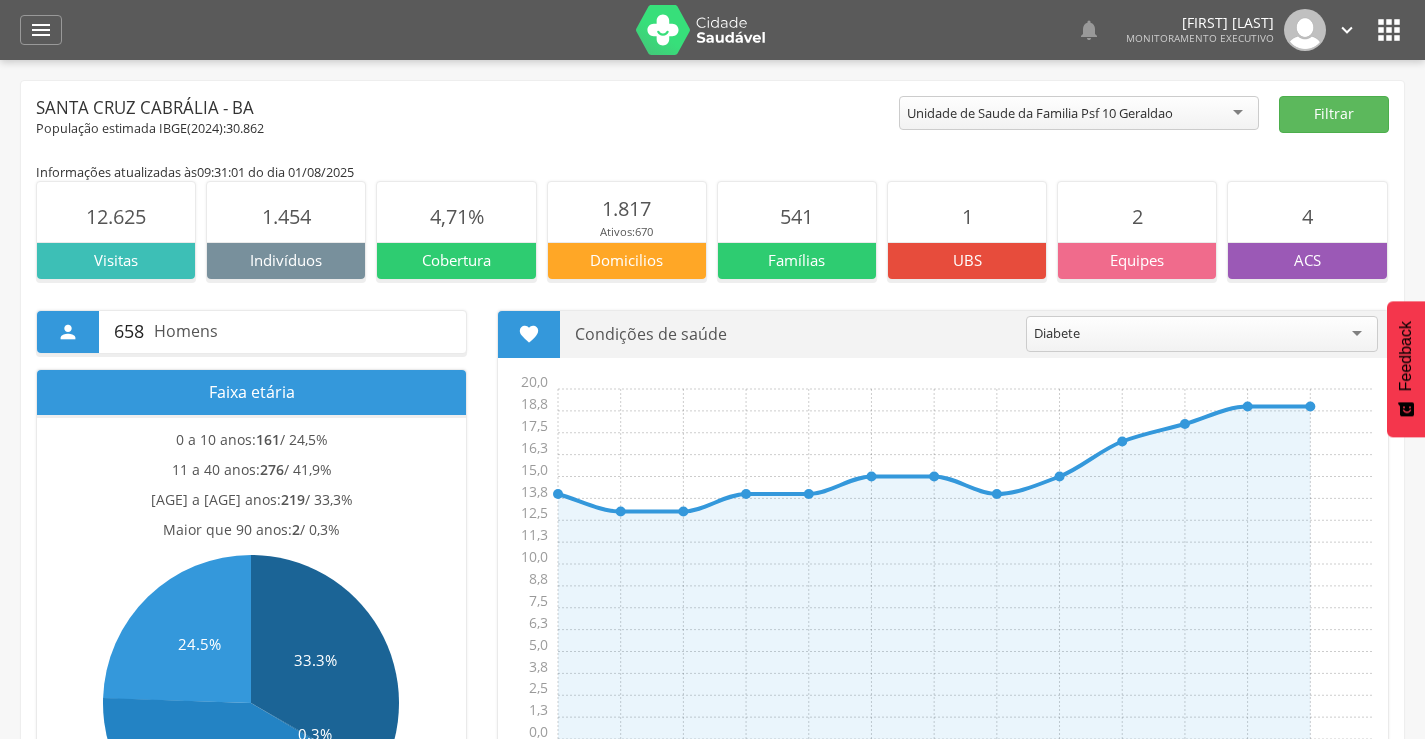 click on "Unidade de Saude da Familia Psf 10 Geraldao" at bounding box center [1040, 113] 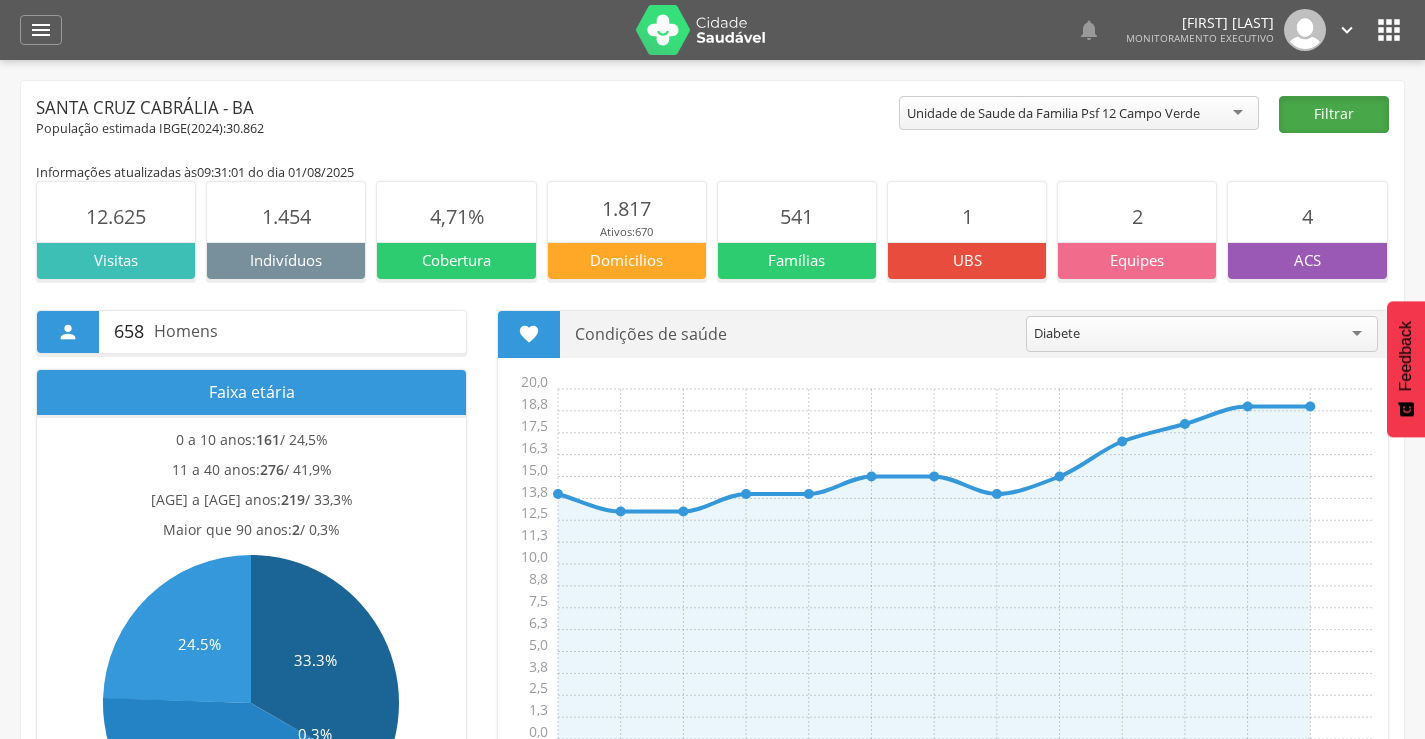 click on "Filtrar" at bounding box center [1334, 114] 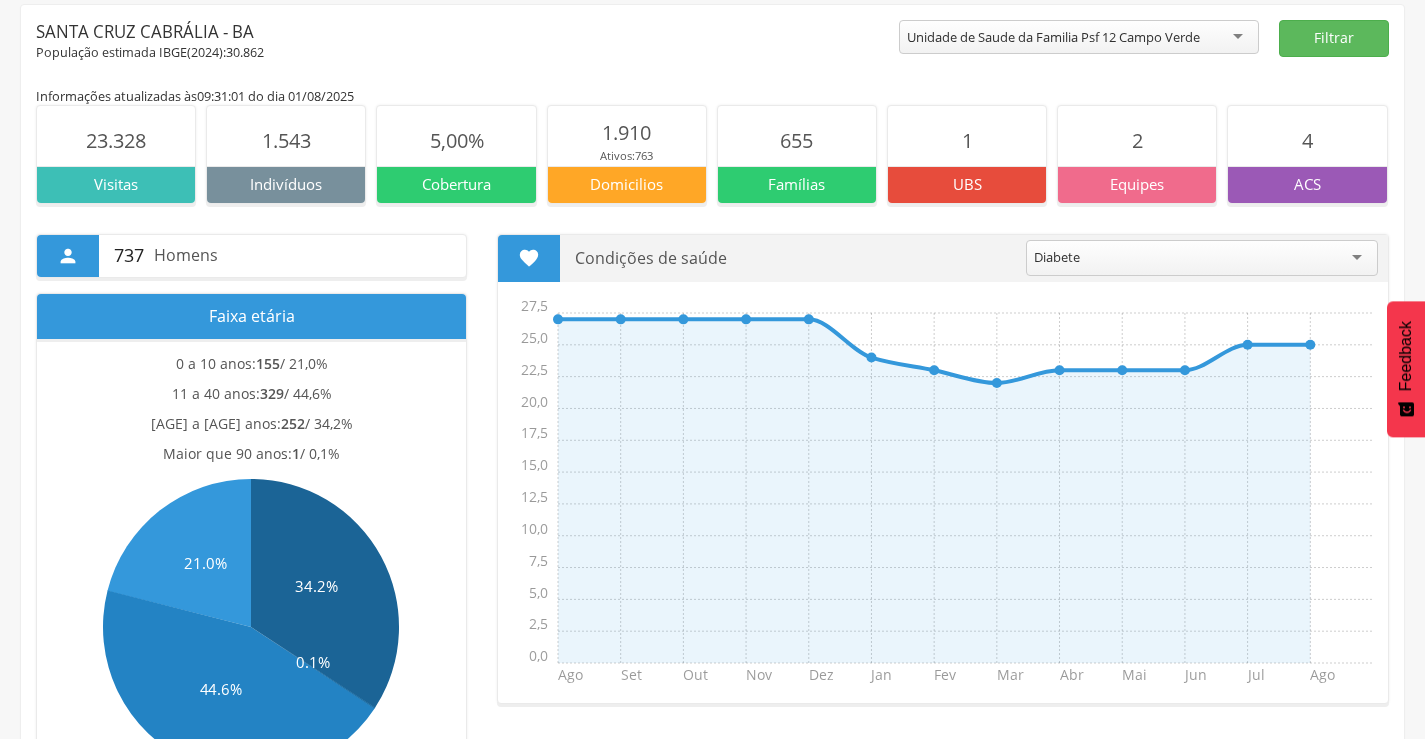 scroll, scrollTop: 0, scrollLeft: 0, axis: both 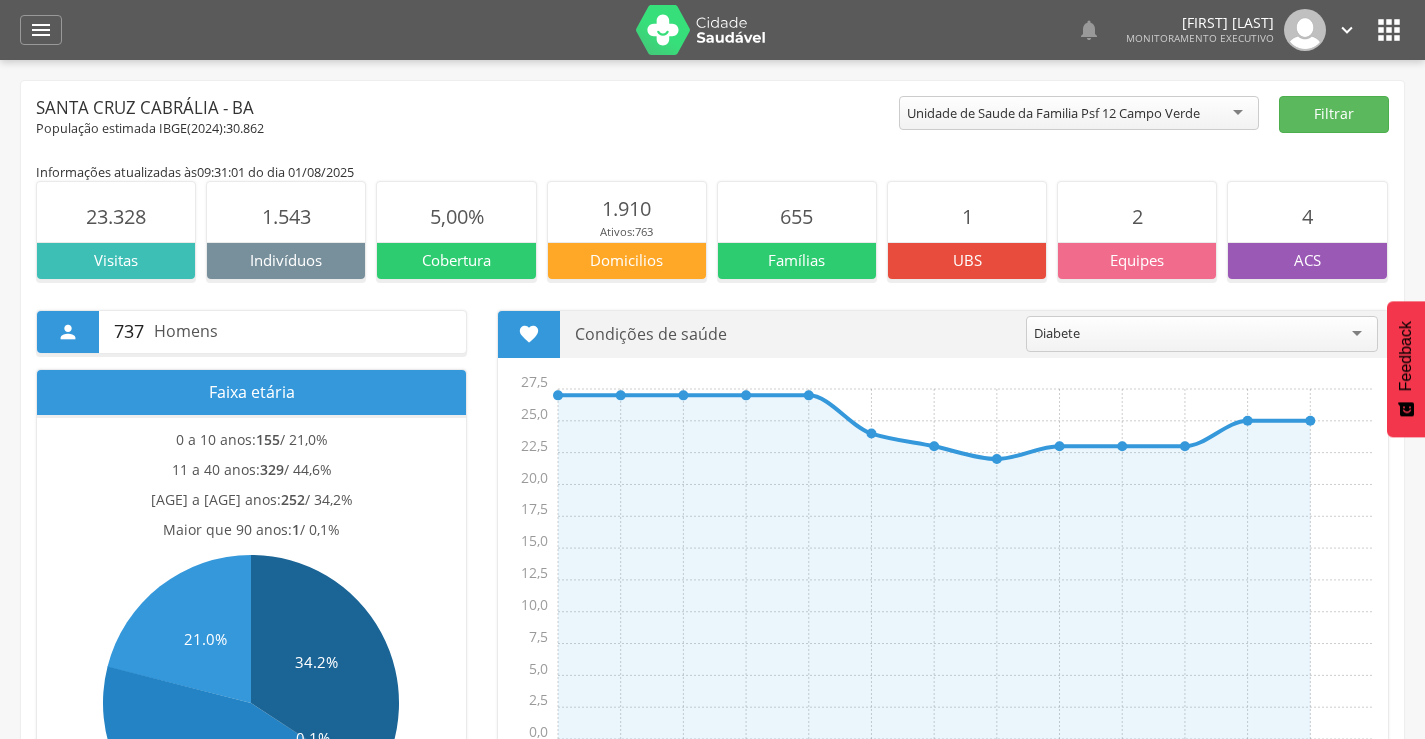 click on "Unidade de Saude da Familia Psf 12 Campo Verde" at bounding box center [1053, 113] 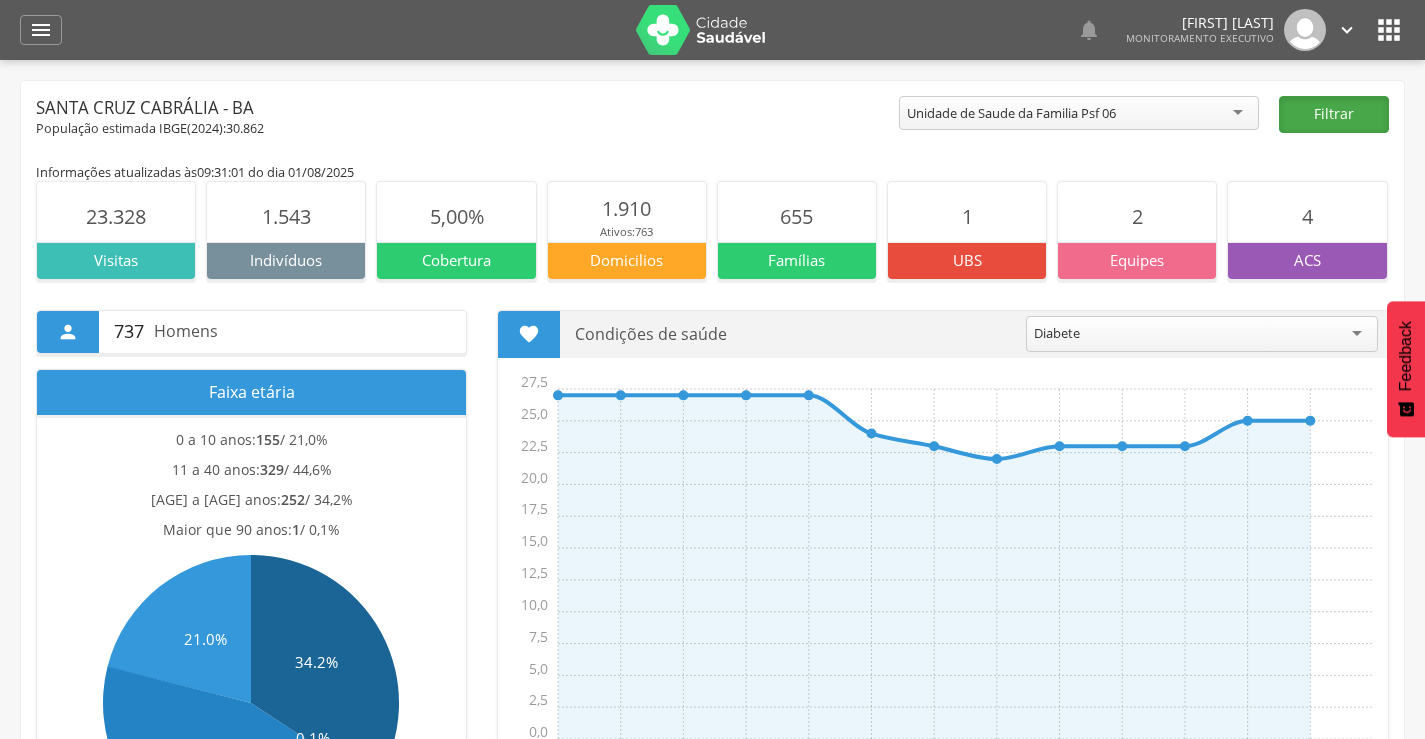click on "Filtrar" at bounding box center [1334, 114] 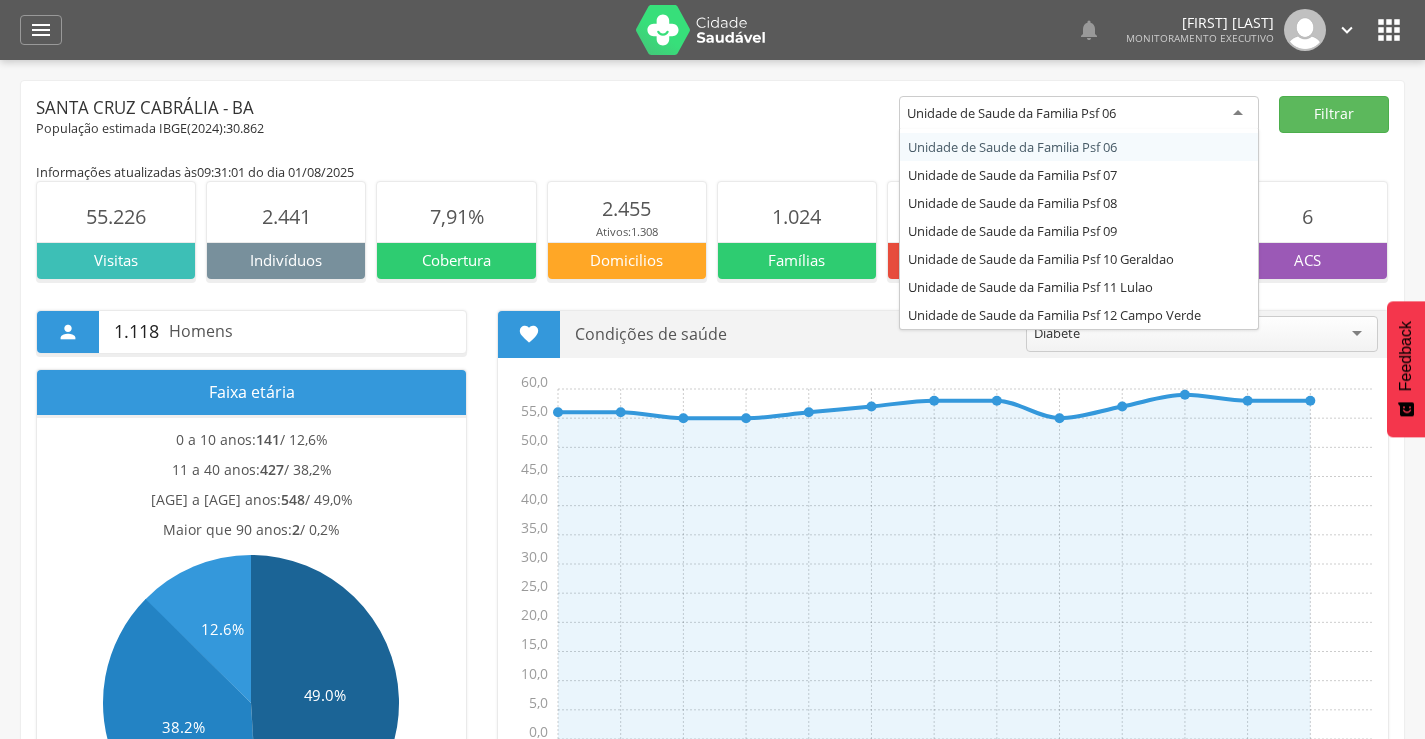 click on "Unidade de Saude da Familia Psf 06" at bounding box center [1079, 114] 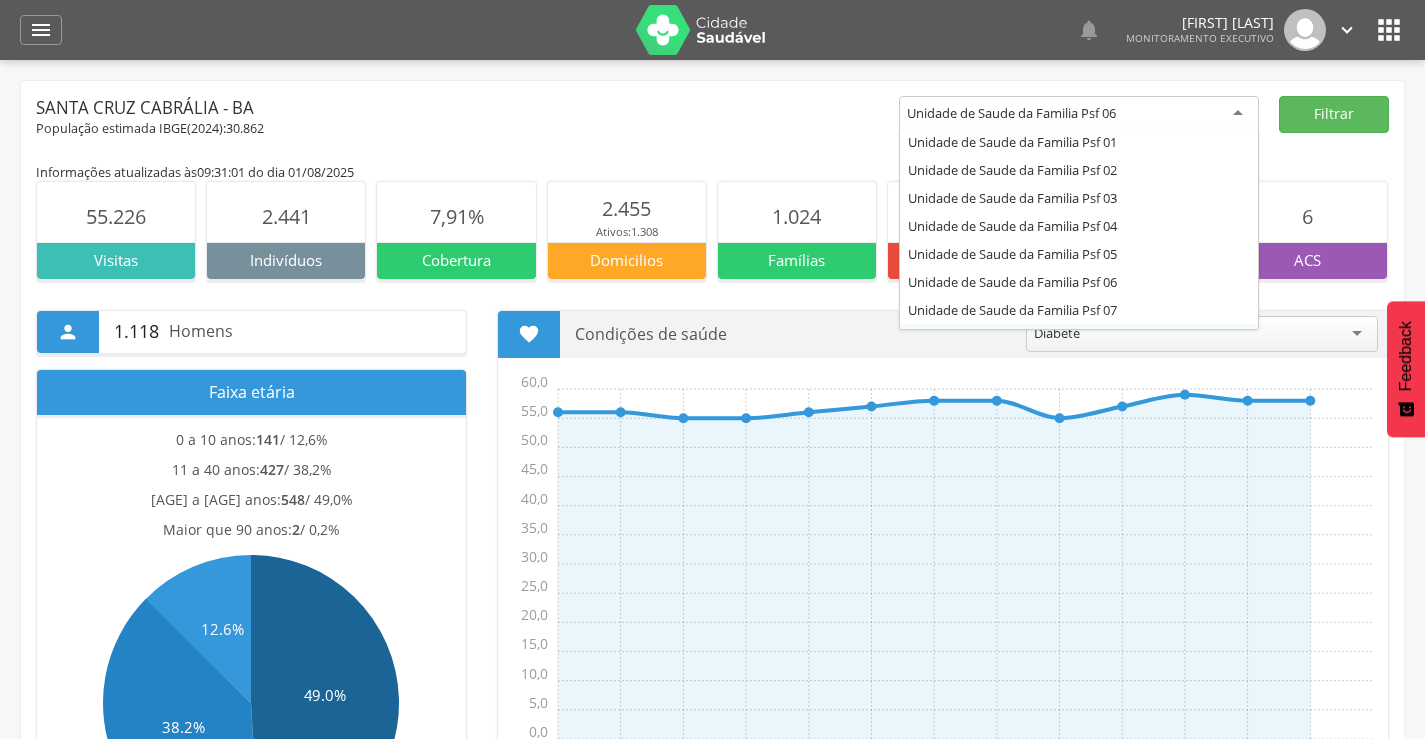 scroll, scrollTop: 0, scrollLeft: 0, axis: both 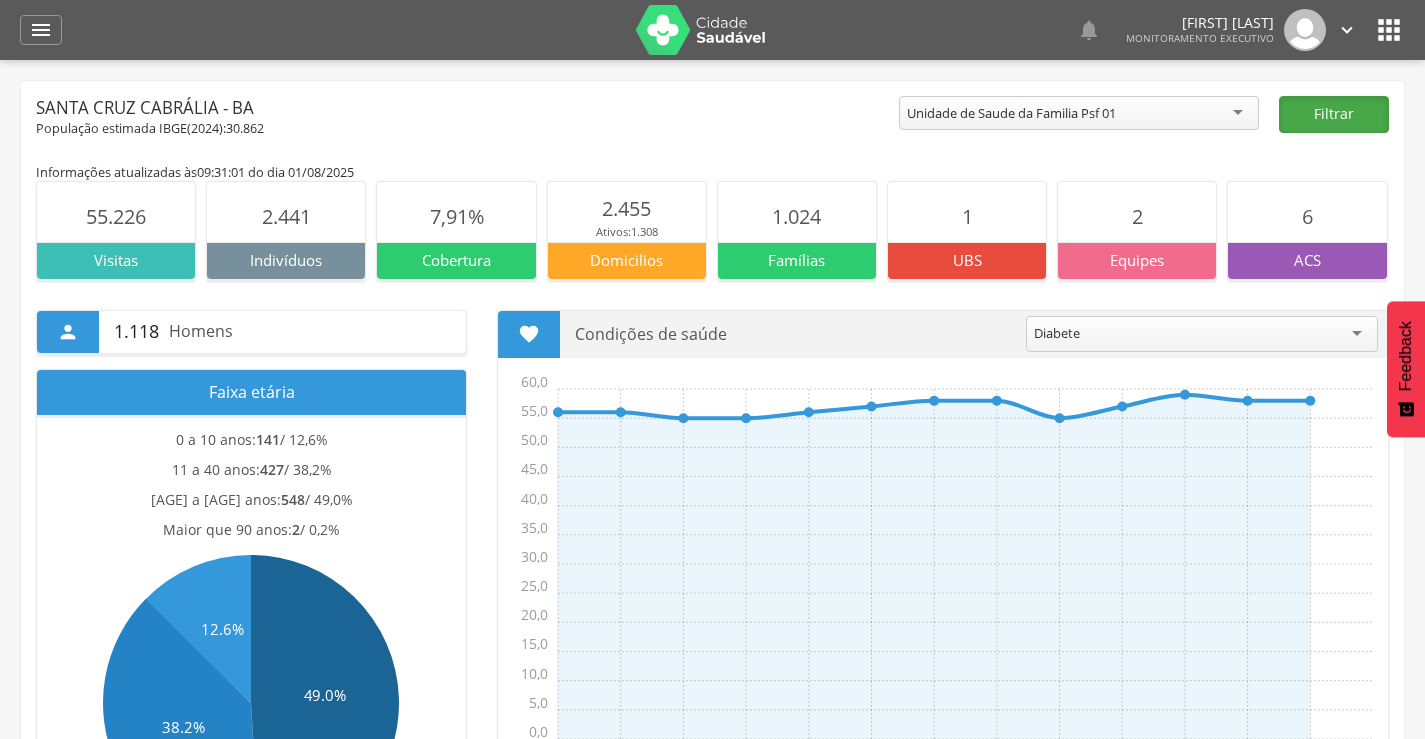 click on "Filtrar" at bounding box center [1334, 114] 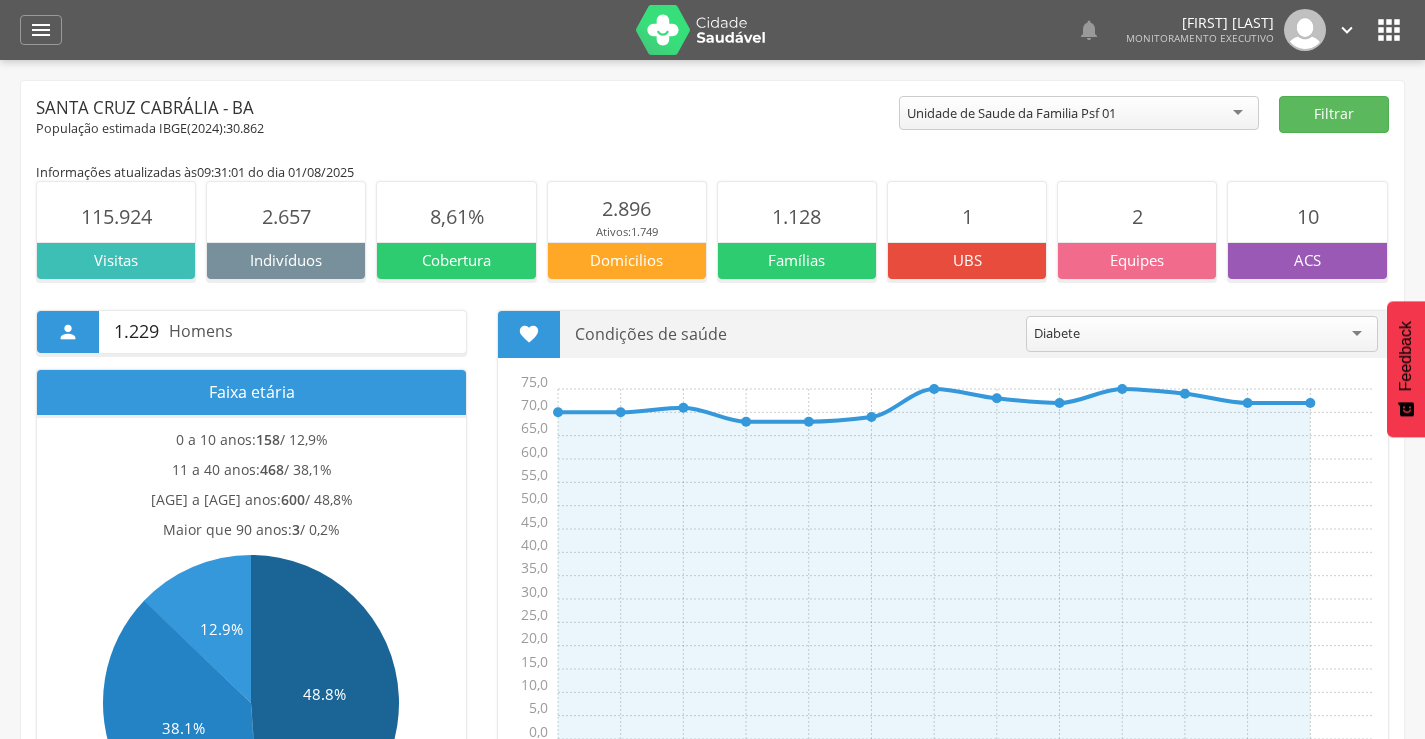 click on "Unidade de Saude da Familia Psf 01" at bounding box center (1011, 113) 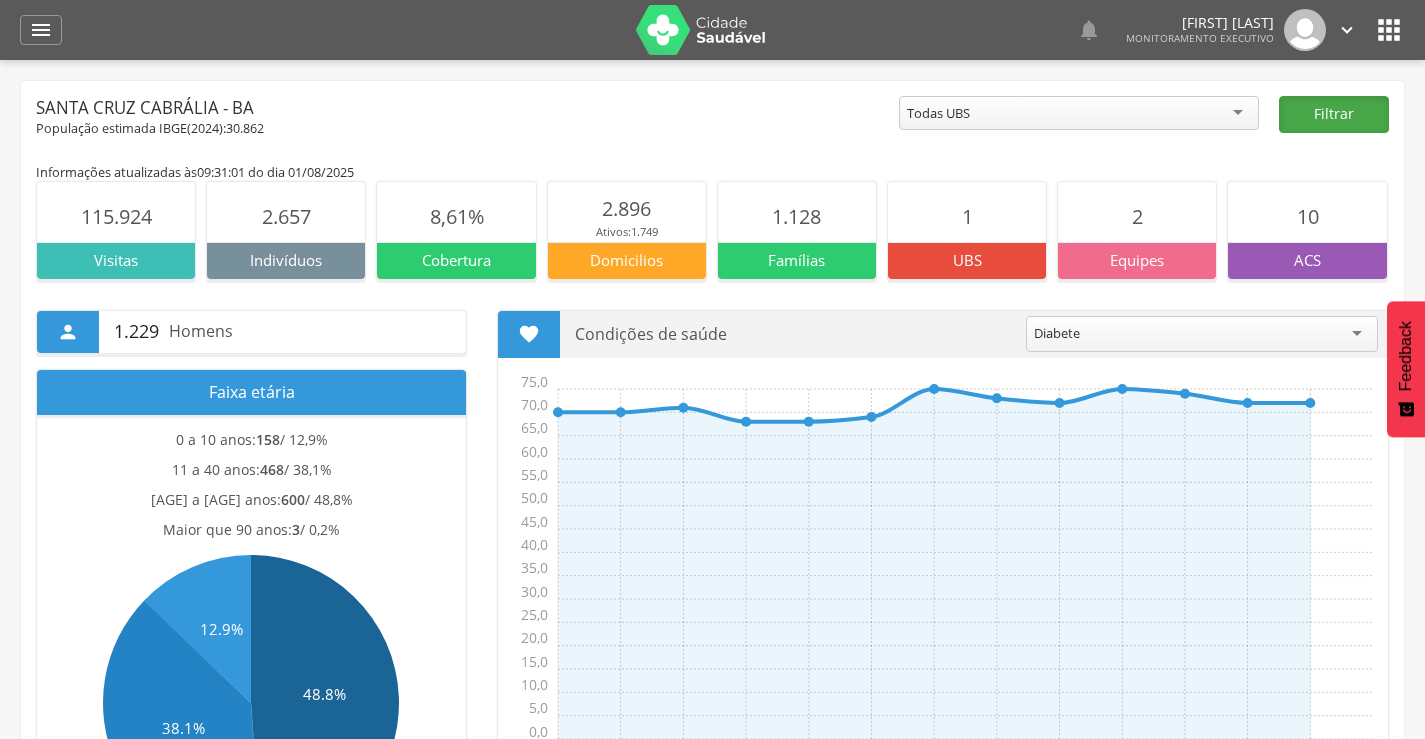 click on "Filtrar" at bounding box center (1334, 114) 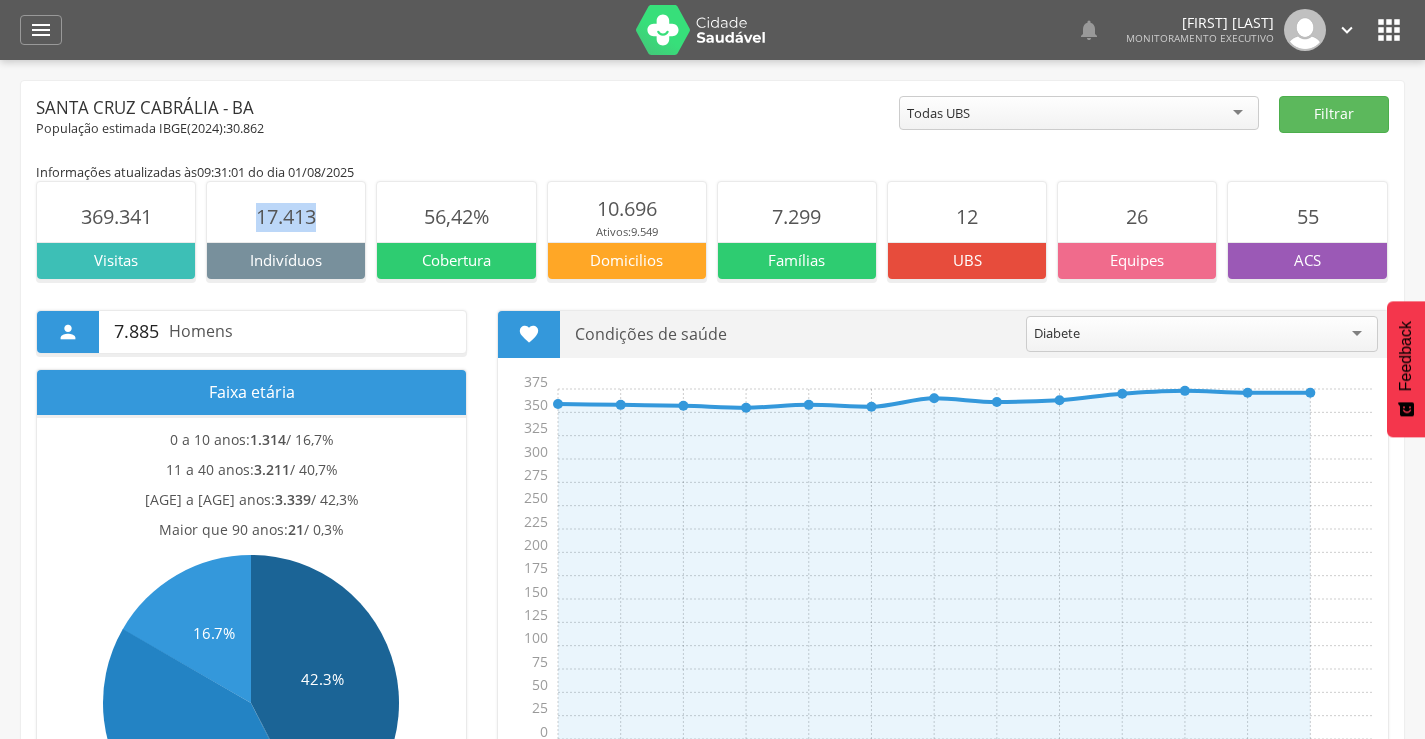drag, startPoint x: 251, startPoint y: 213, endPoint x: 350, endPoint y: 217, distance: 99.08077 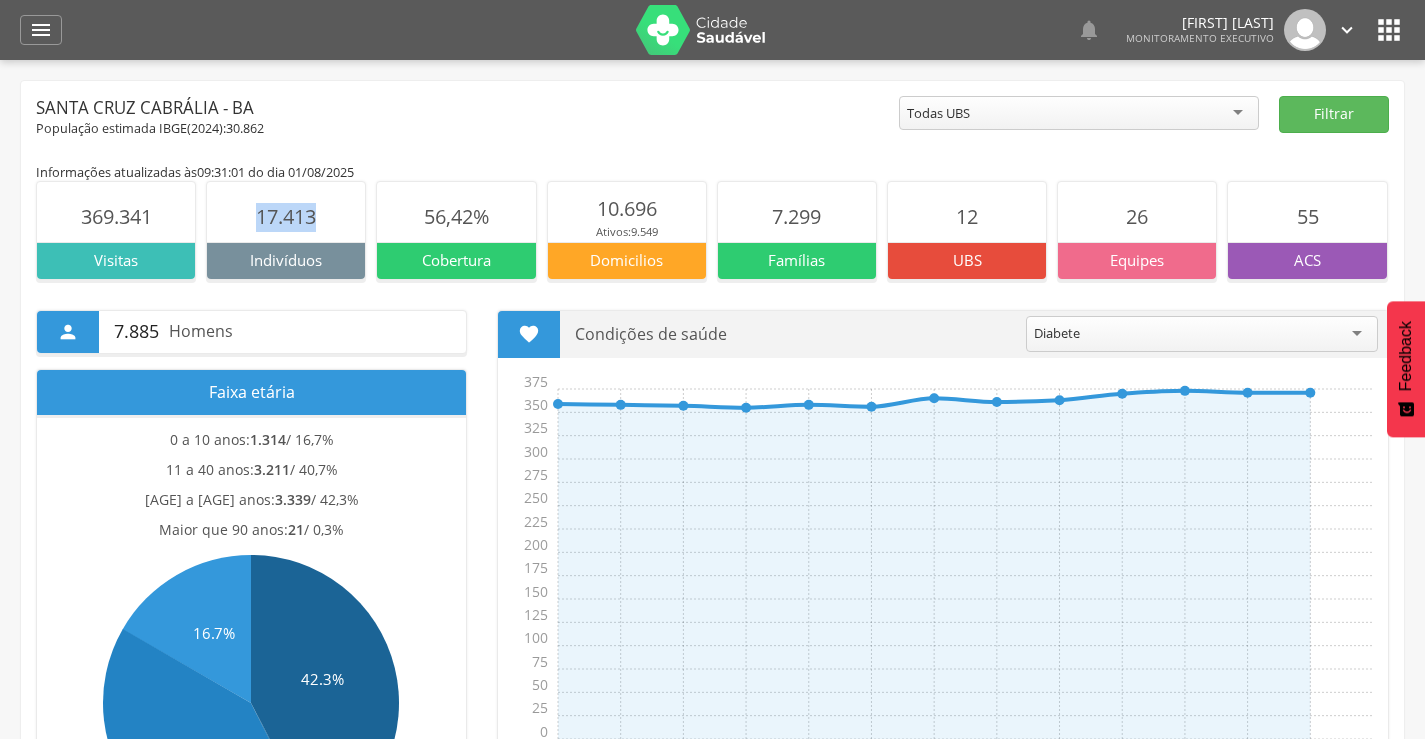 click on "17.413" at bounding box center (286, 212) 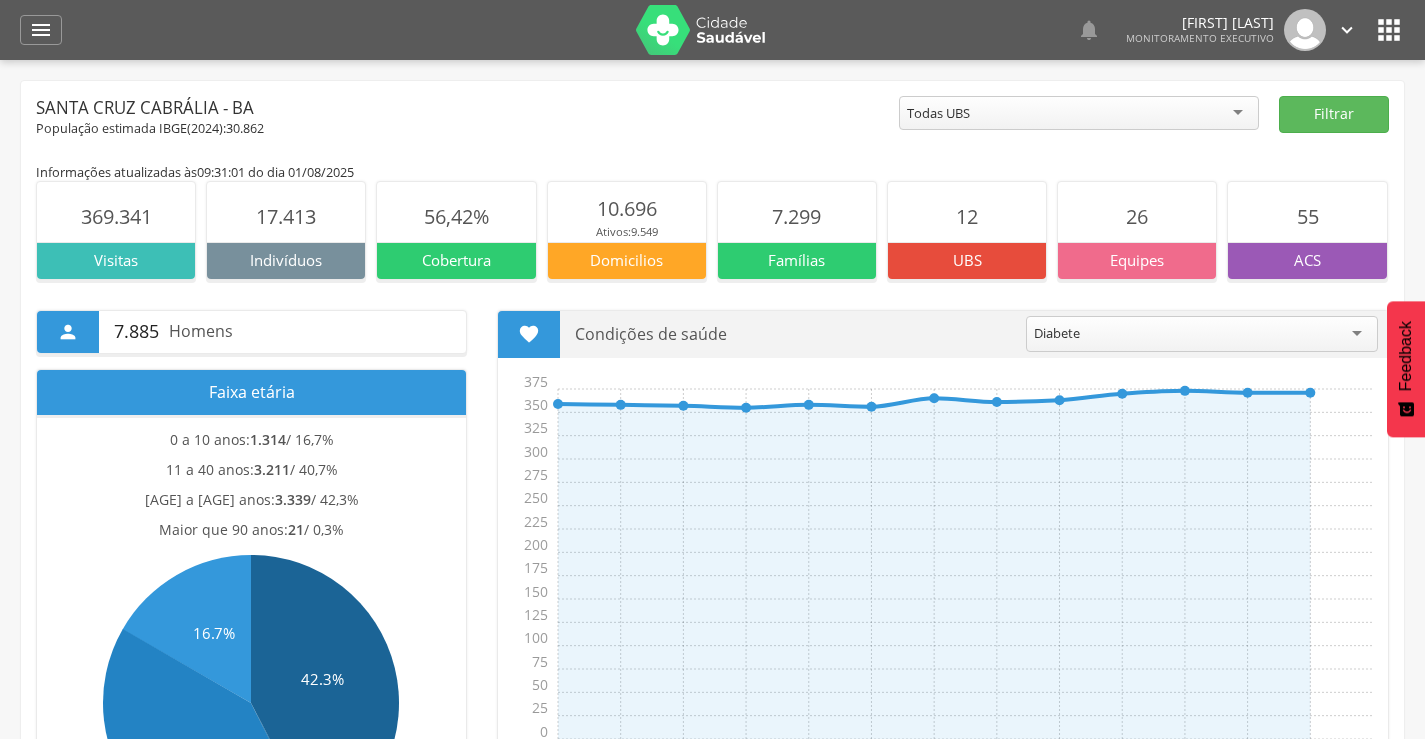 click on "Informações atualizadas às  09:31:01 do dia 01/08/2025" at bounding box center [712, 172] 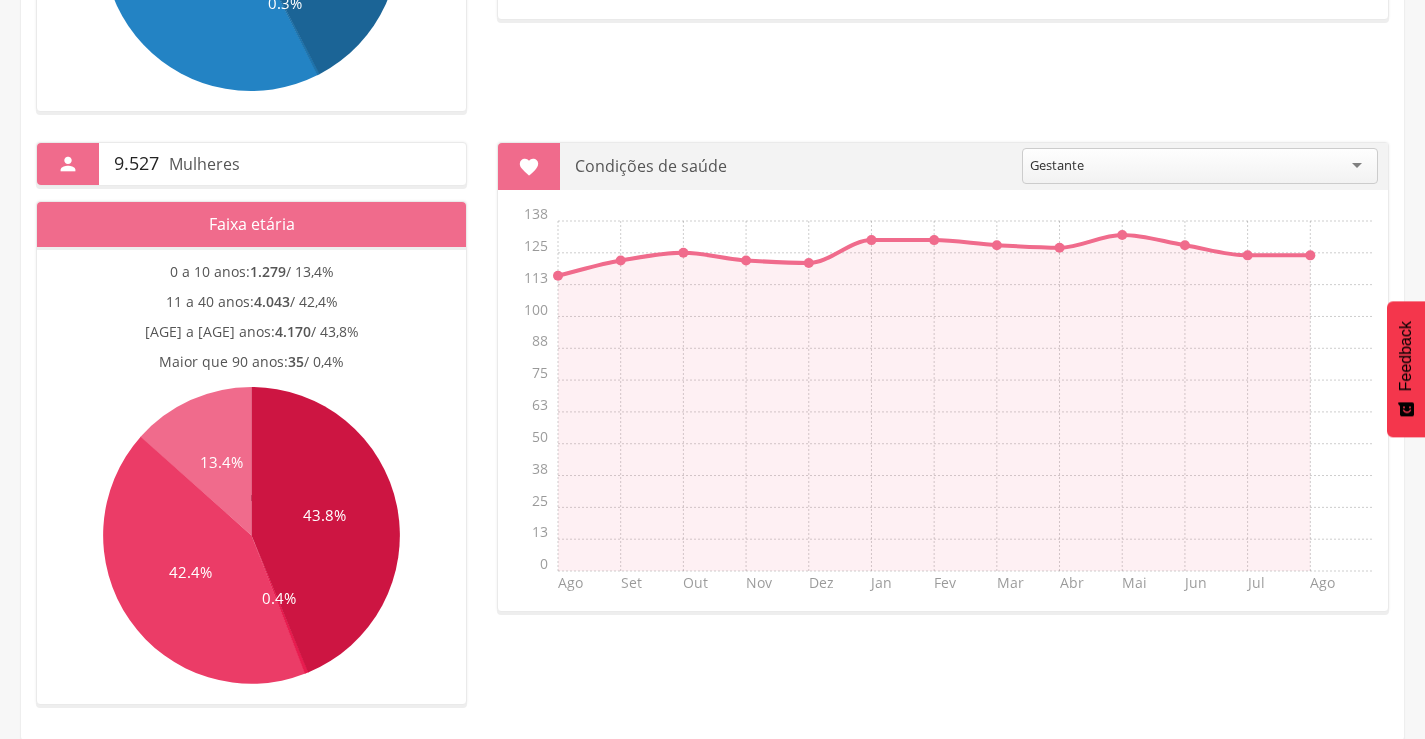 scroll, scrollTop: 762, scrollLeft: 0, axis: vertical 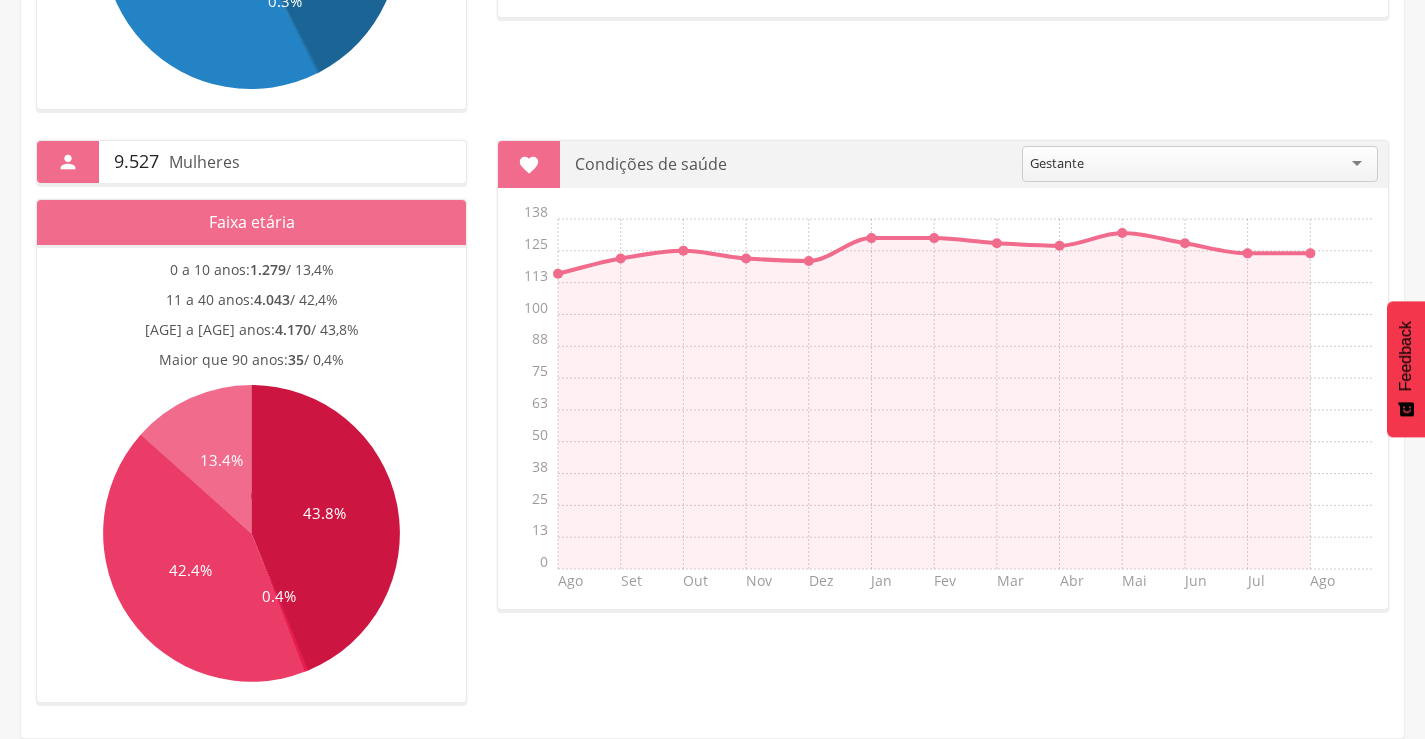 click on "Gestante" at bounding box center (1200, 164) 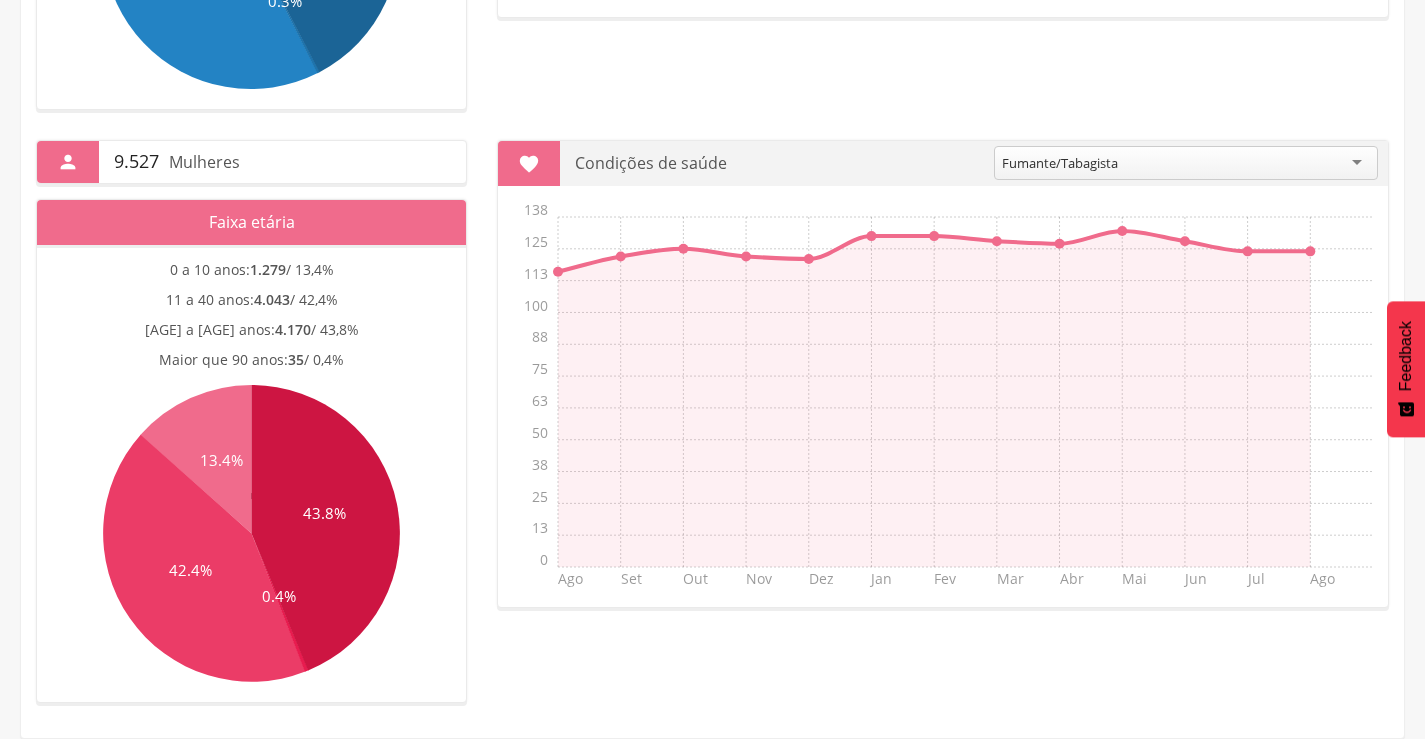 click on "Fumante/Tabagista" at bounding box center (1060, 163) 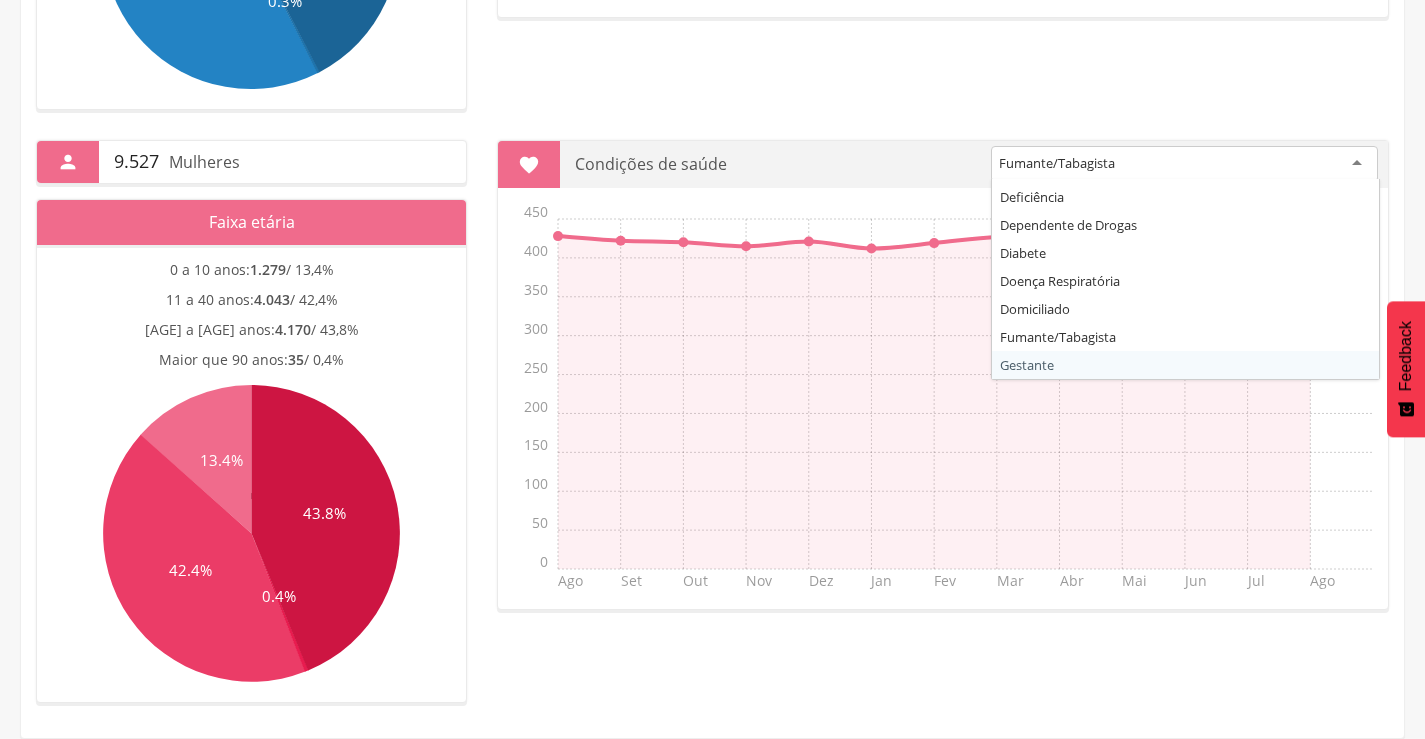 scroll, scrollTop: 0, scrollLeft: 0, axis: both 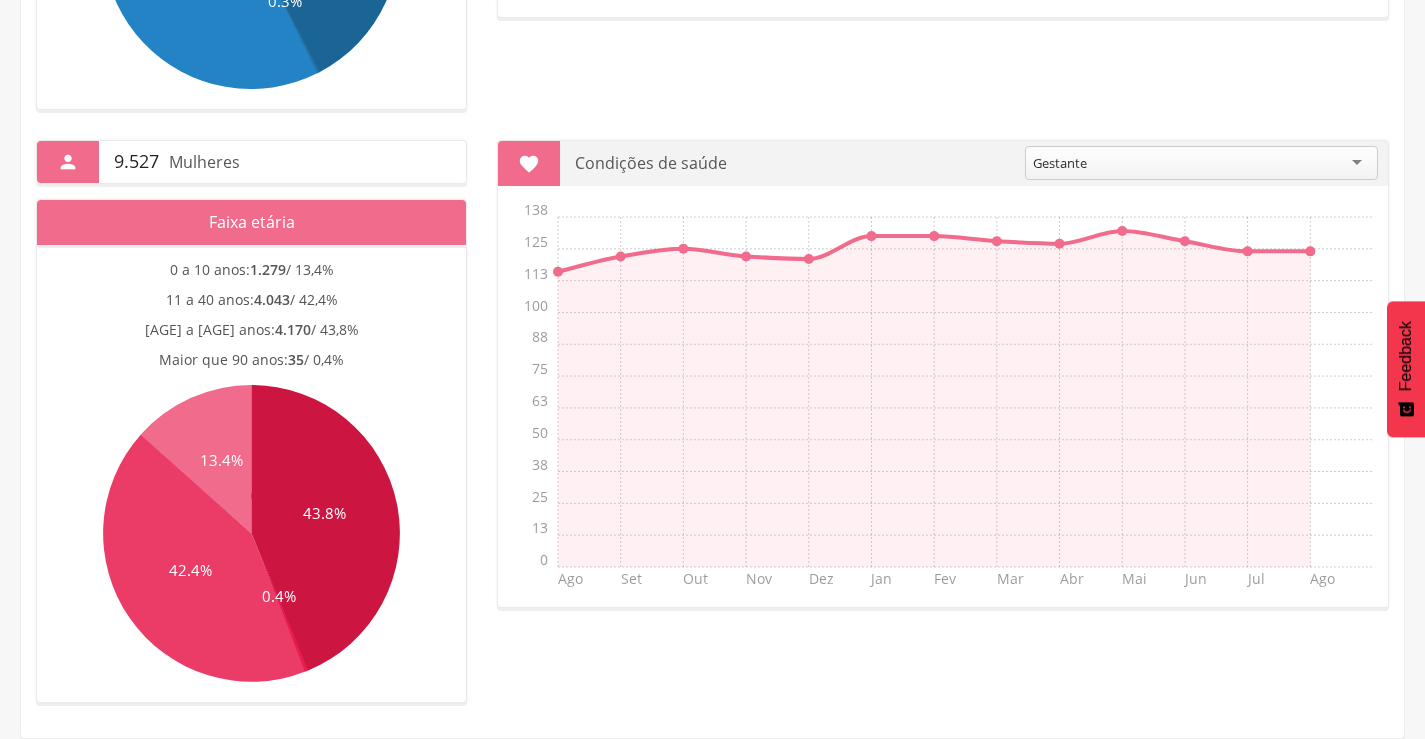 drag, startPoint x: 936, startPoint y: 234, endPoint x: 941, endPoint y: 265, distance: 31.400637 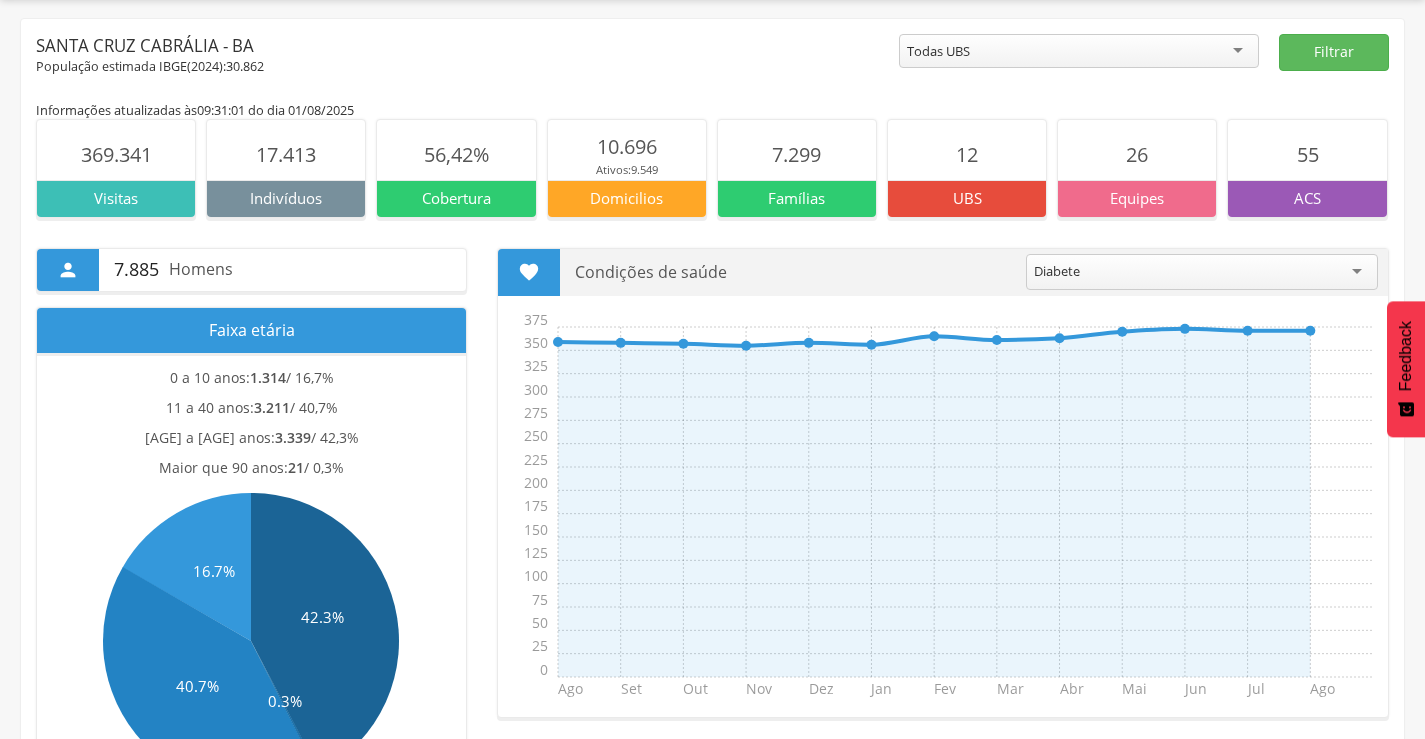 scroll, scrollTop: 0, scrollLeft: 0, axis: both 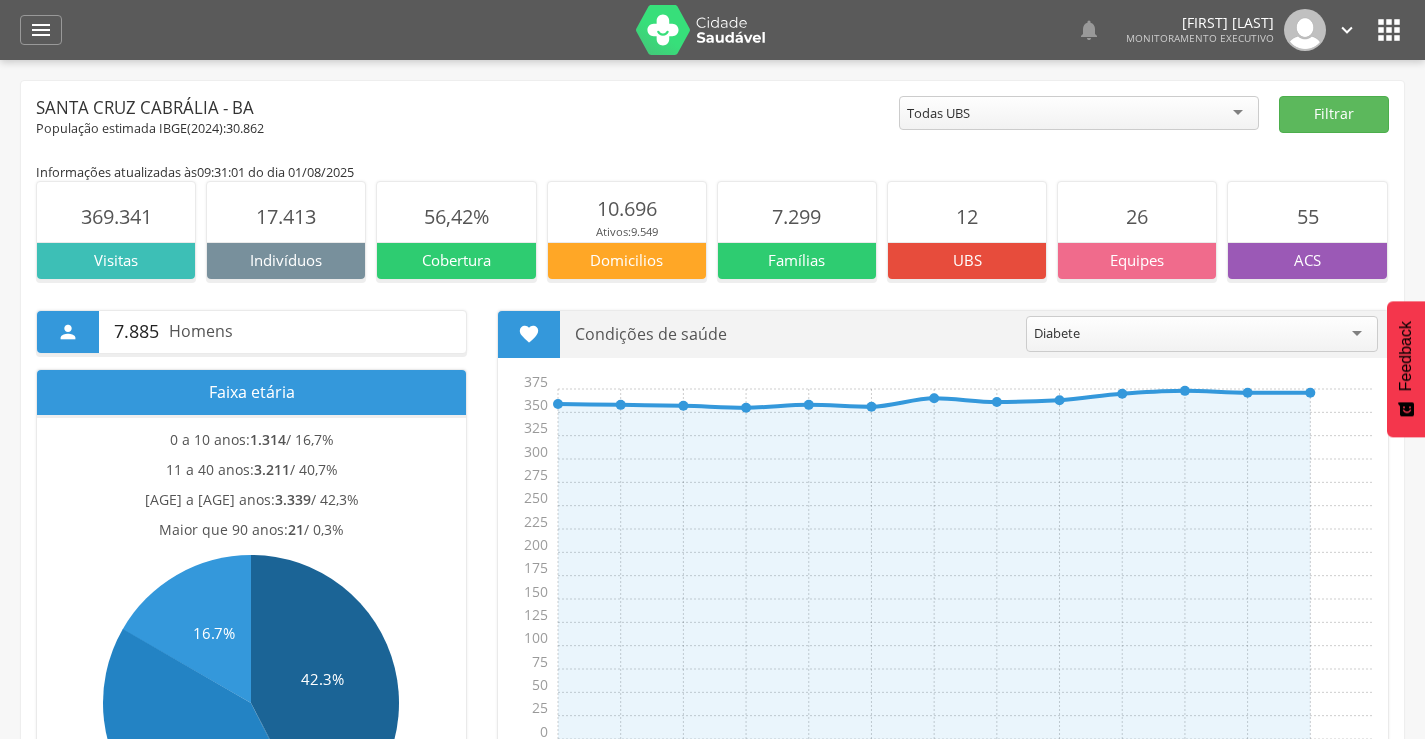click at bounding box center (701, 30) 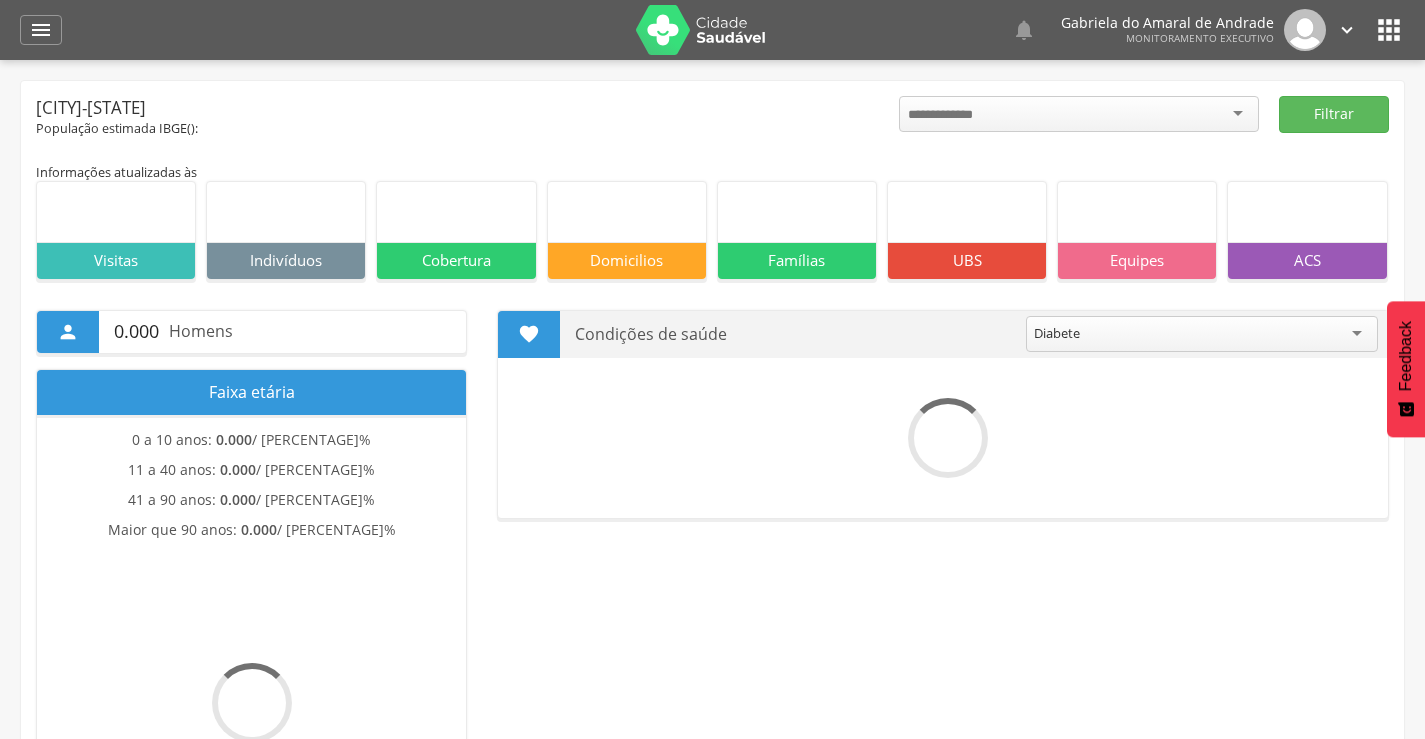 scroll, scrollTop: 0, scrollLeft: 0, axis: both 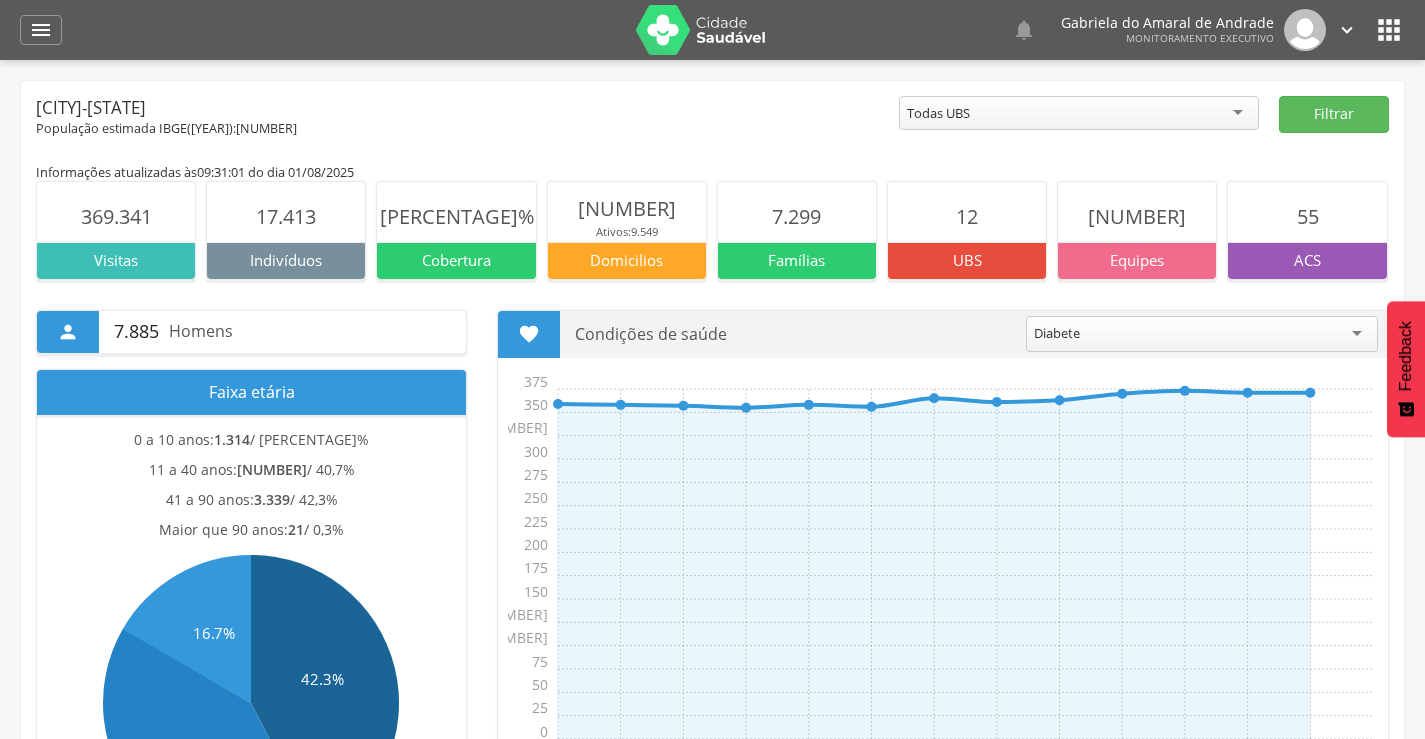 drag, startPoint x: 621, startPoint y: 402, endPoint x: 621, endPoint y: 424, distance: 22 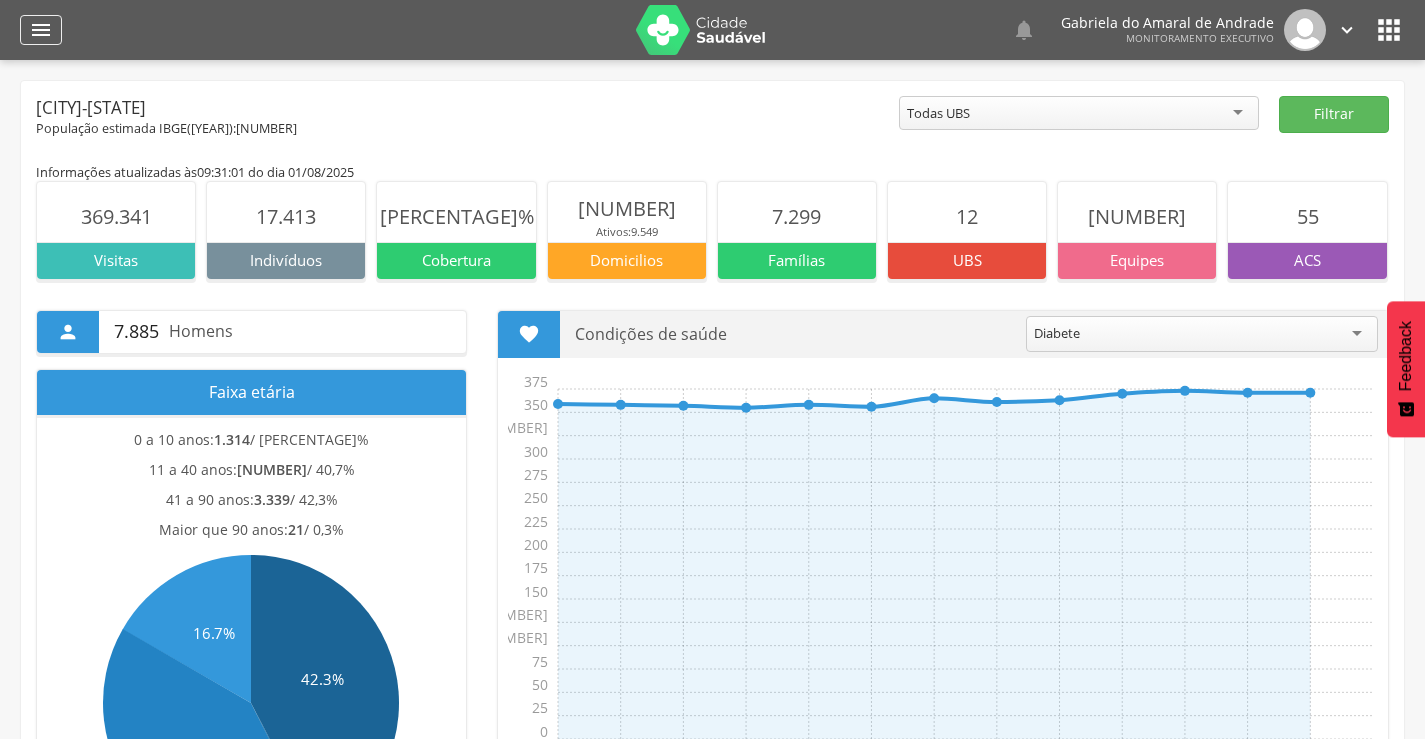 click on "" at bounding box center (41, 30) 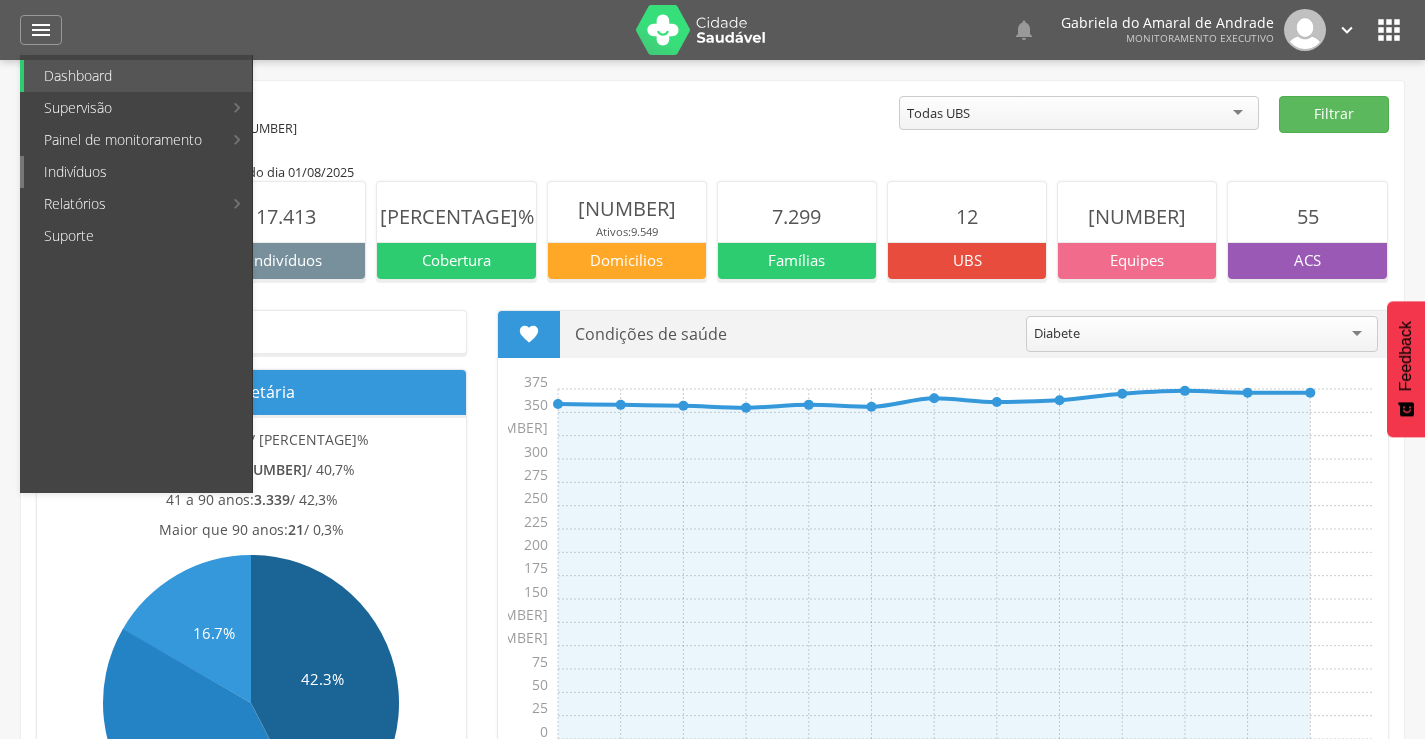 click on "Indivíduos" at bounding box center (138, 172) 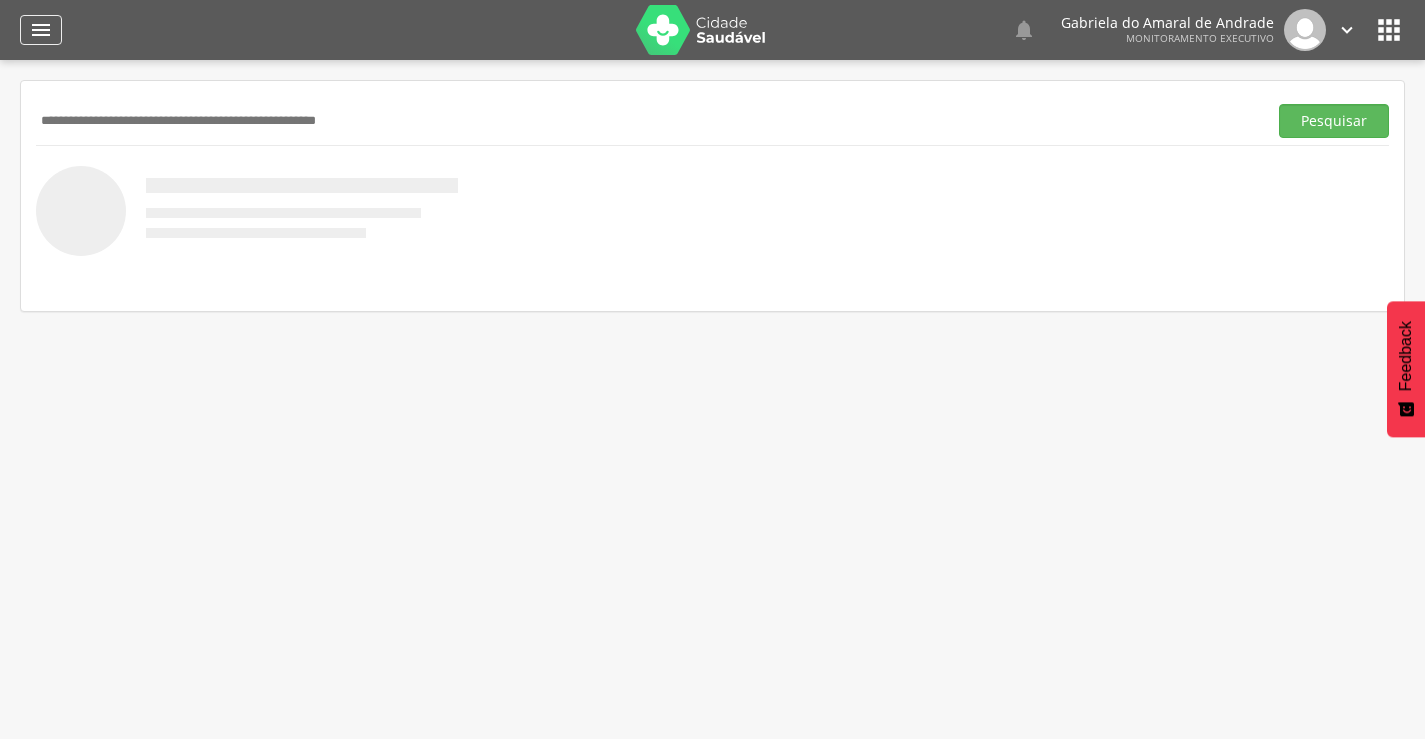 click on "" at bounding box center [41, 30] 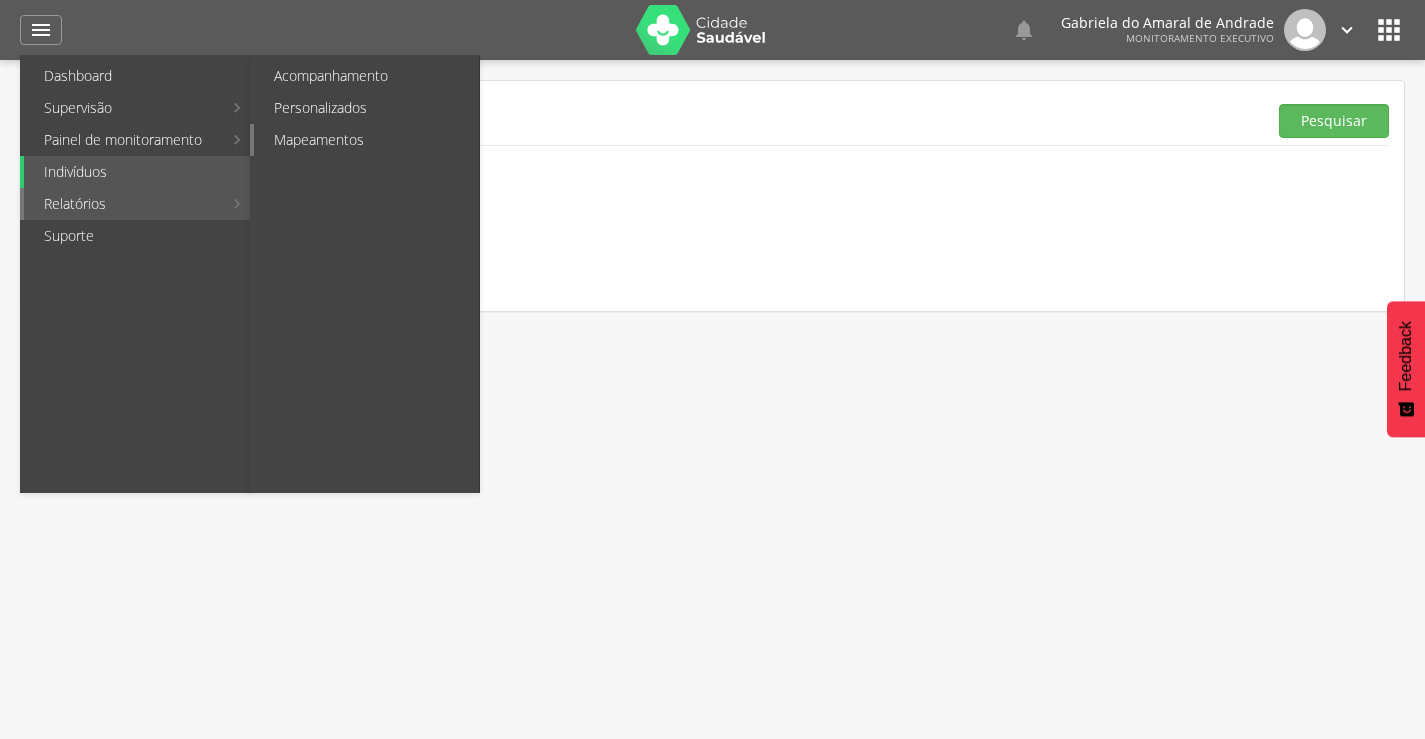 click on "Mapeamentos" at bounding box center (366, 140) 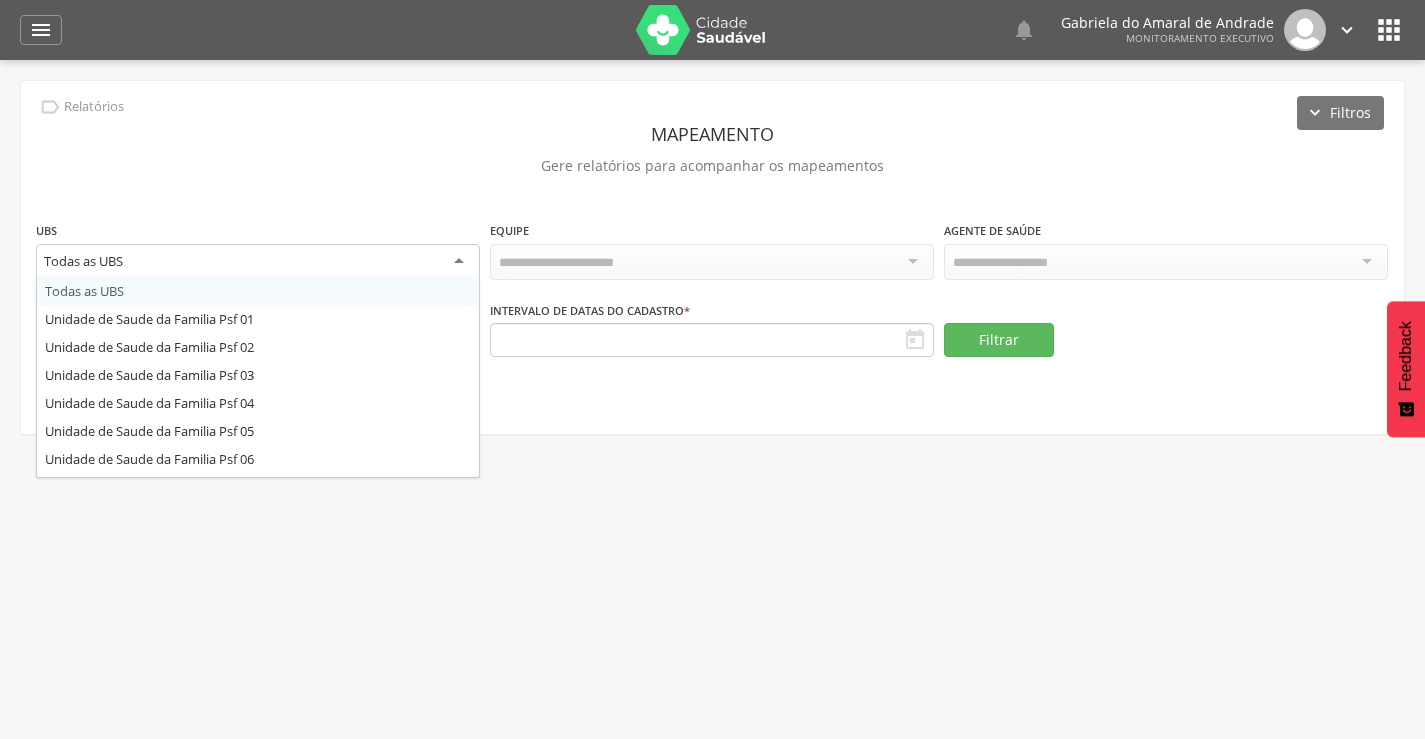 click on "Todas as UBS" at bounding box center (258, 262) 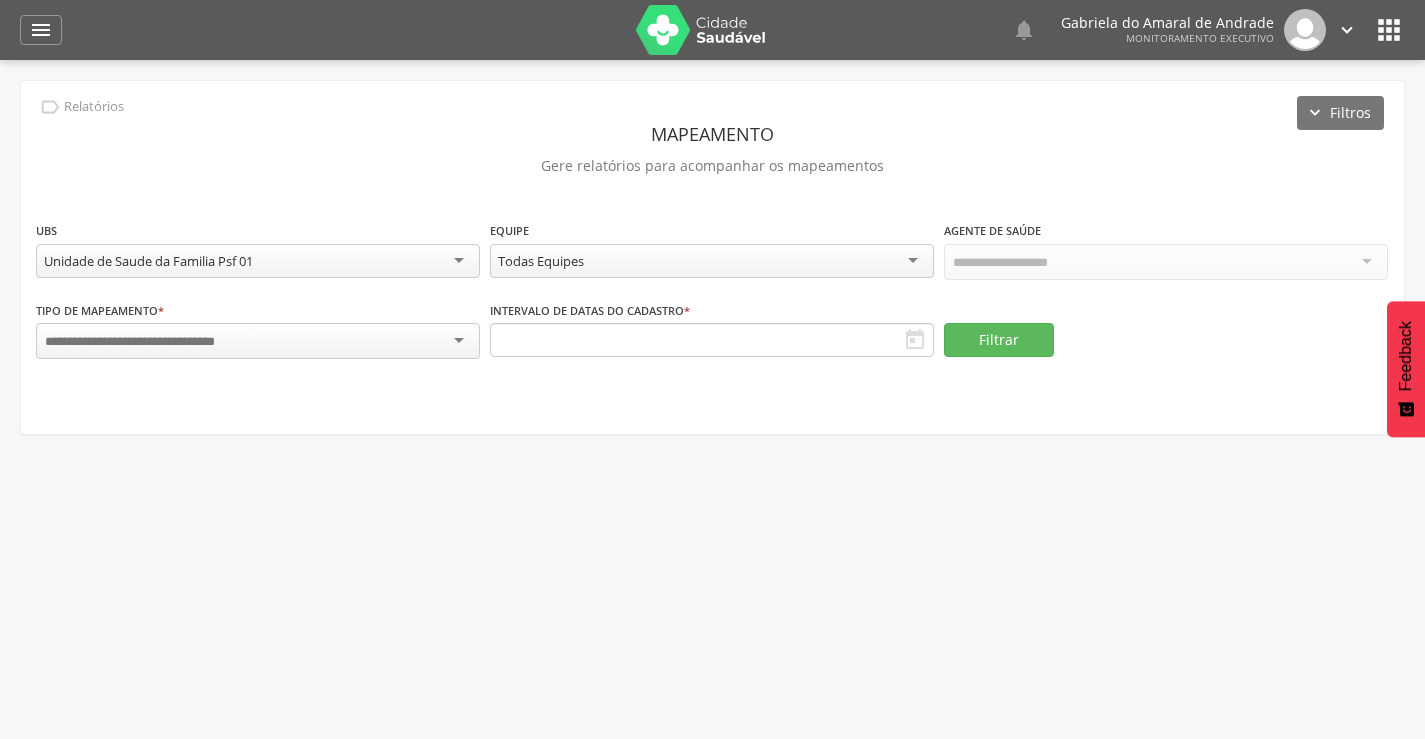 click on "Todas Equipes" at bounding box center (712, 261) 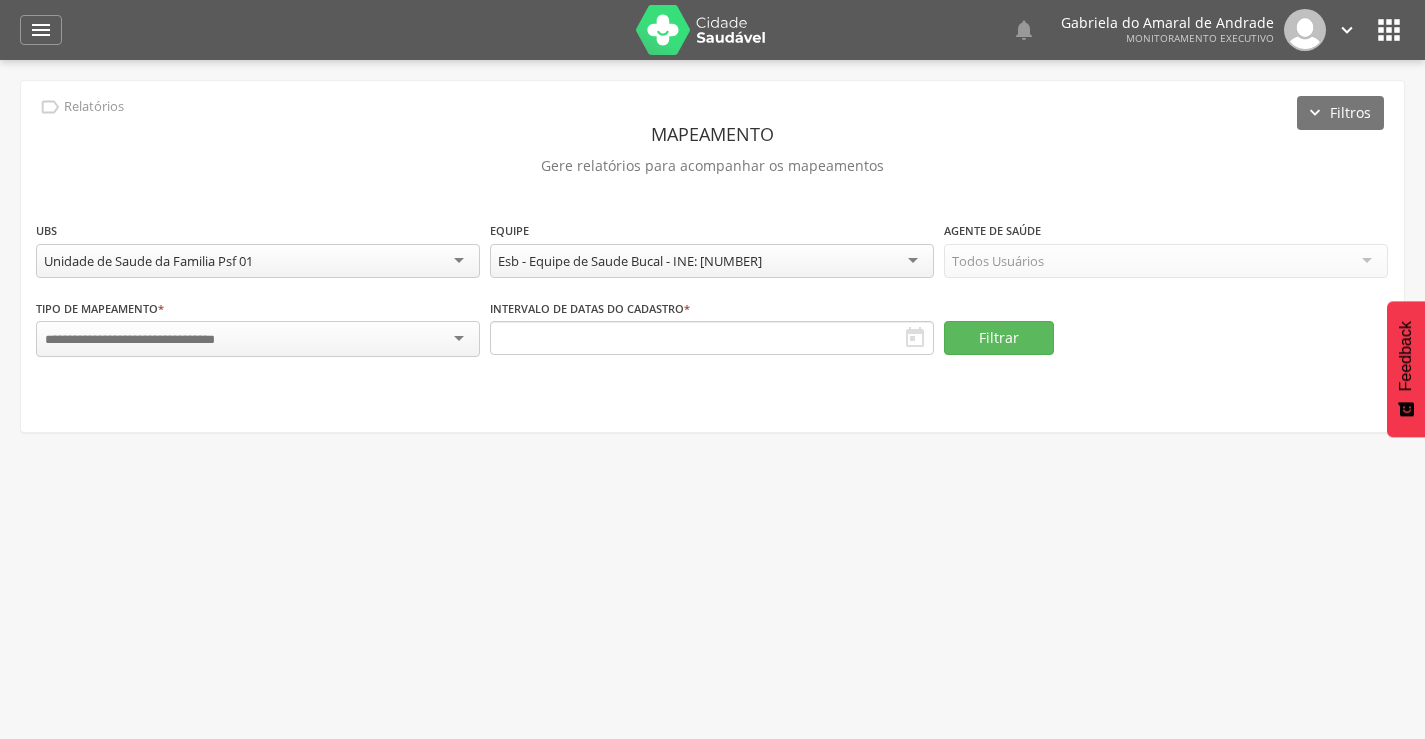click on "Todos Usuários" at bounding box center (998, 261) 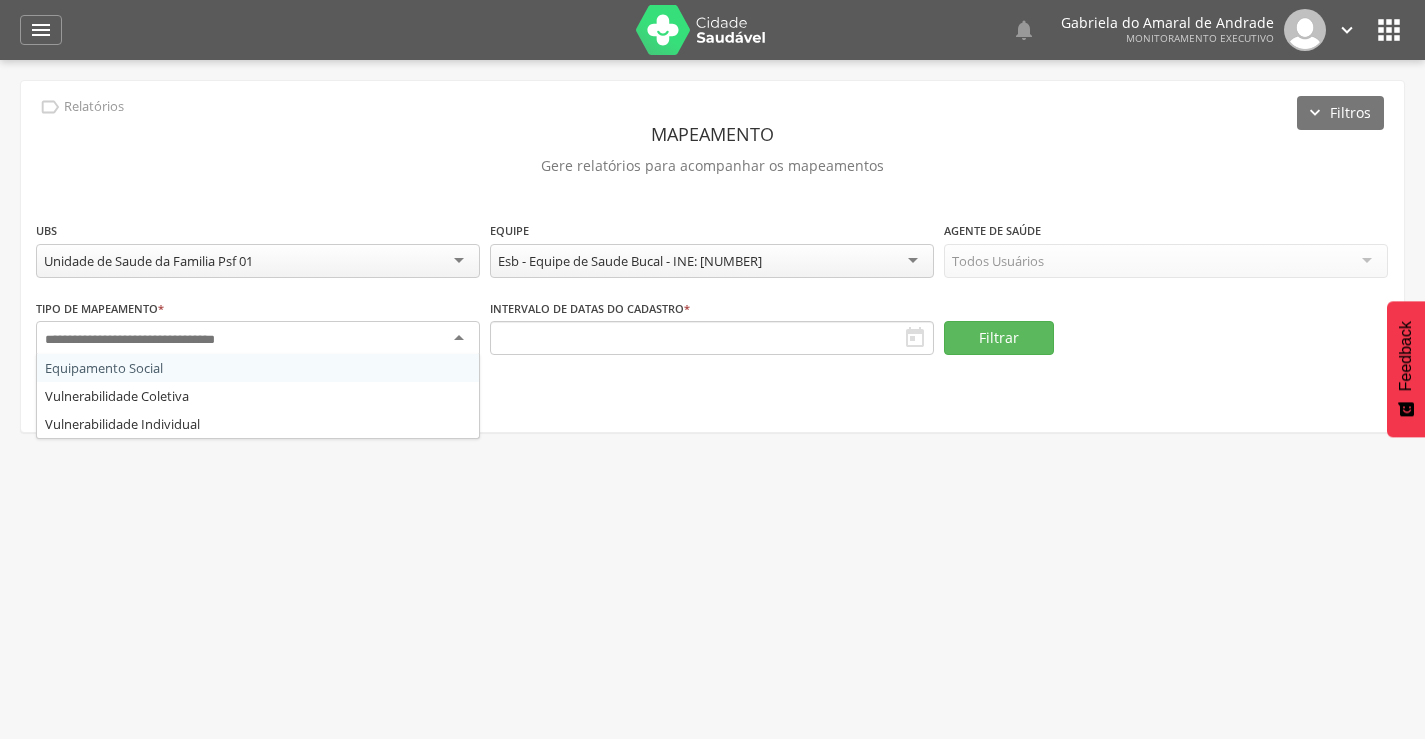 click at bounding box center [258, 339] 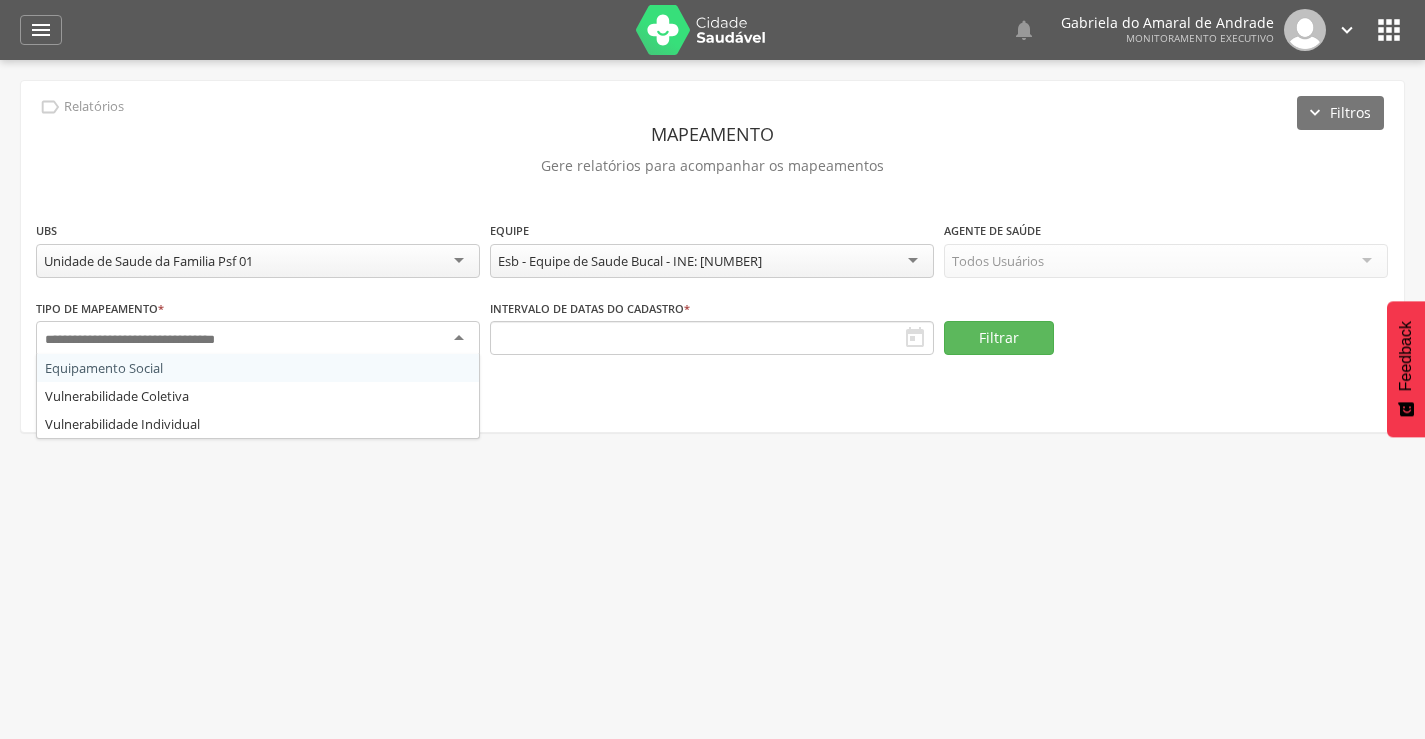 drag, startPoint x: 583, startPoint y: 361, endPoint x: 767, endPoint y: 381, distance: 185.08377 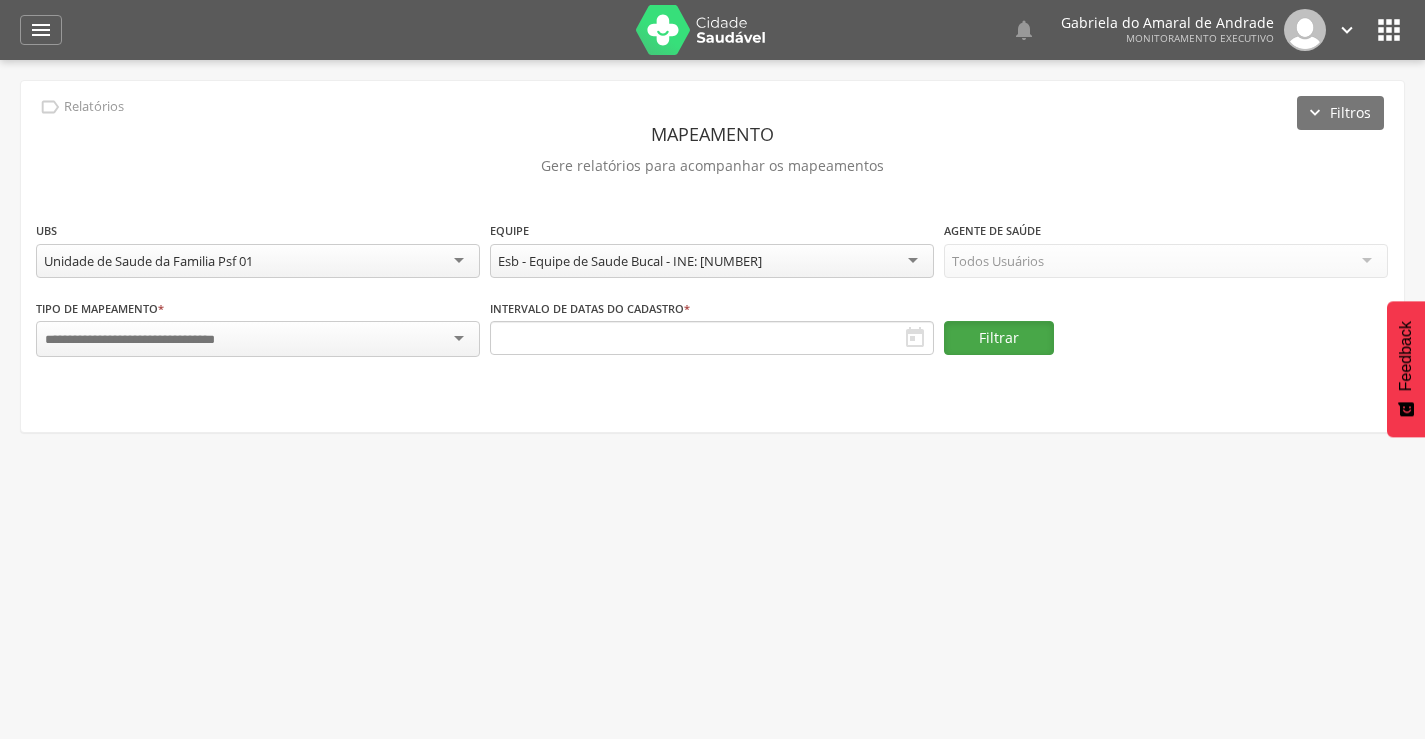 click on "Filtrar" at bounding box center [999, 338] 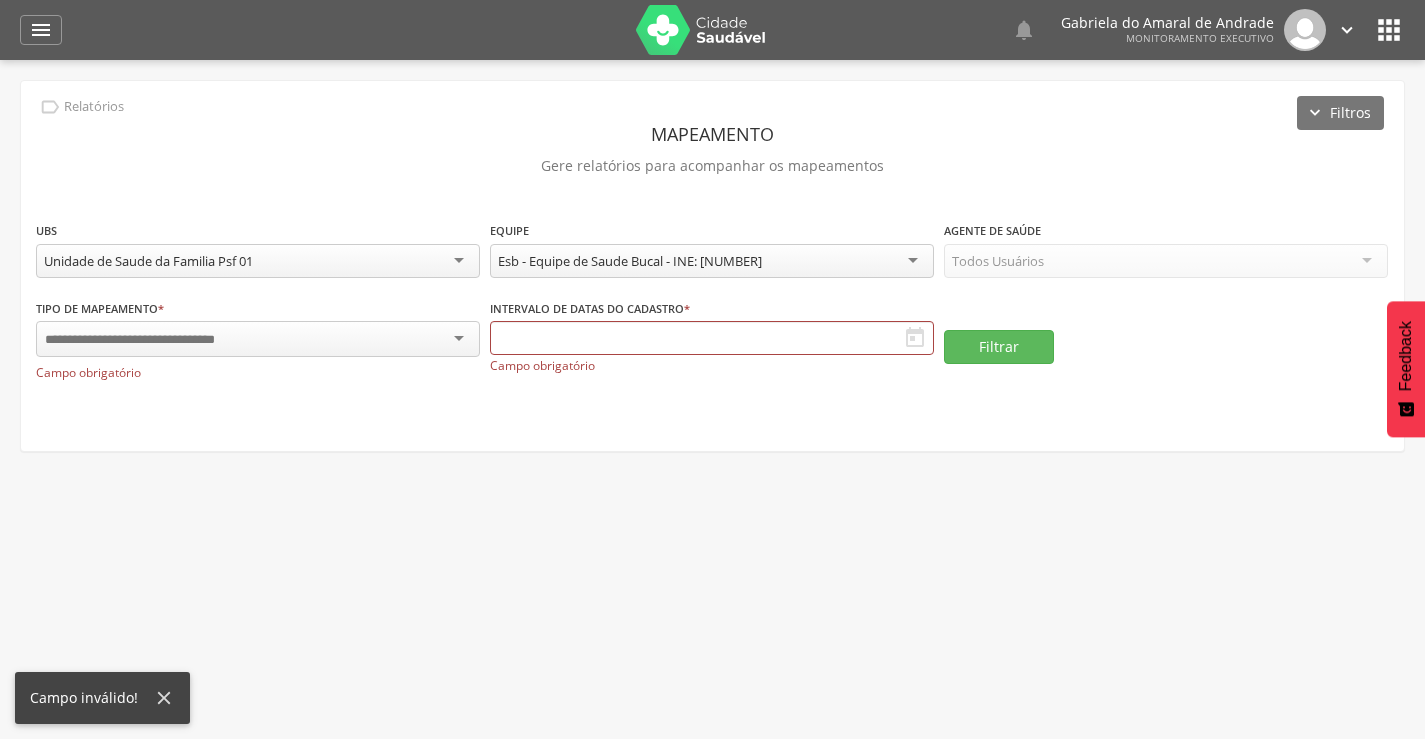click on "Intervalo de datas do cadastro  *

Campo obrigatório" at bounding box center [712, 347] 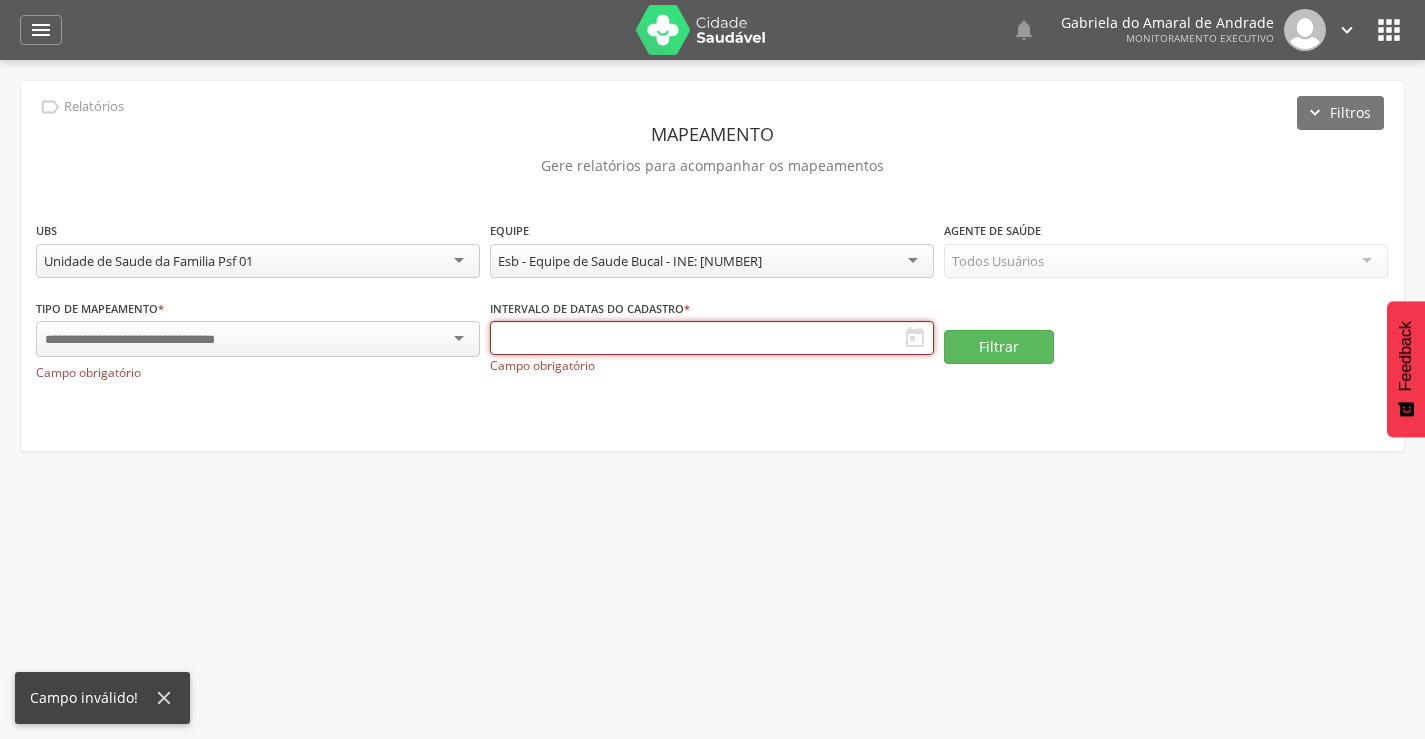 click at bounding box center [712, 338] 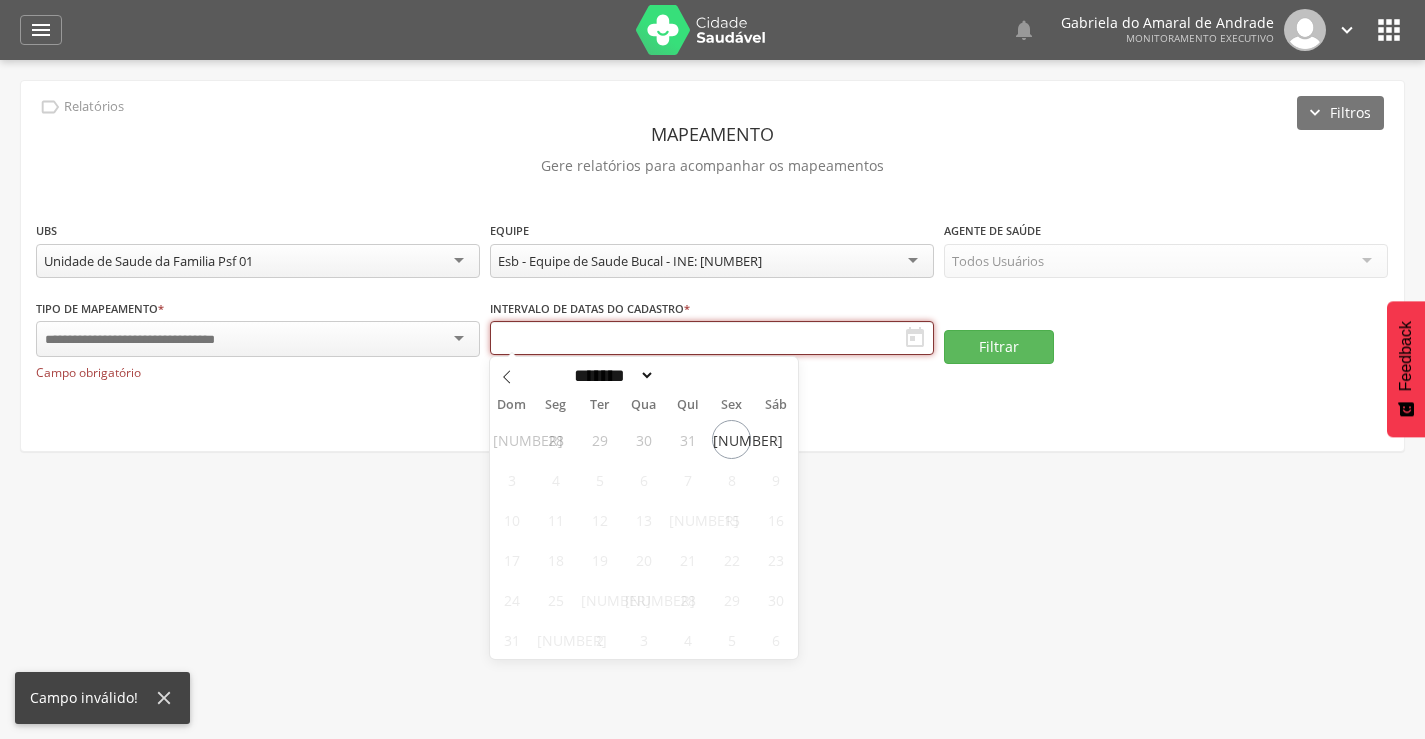click at bounding box center (712, 338) 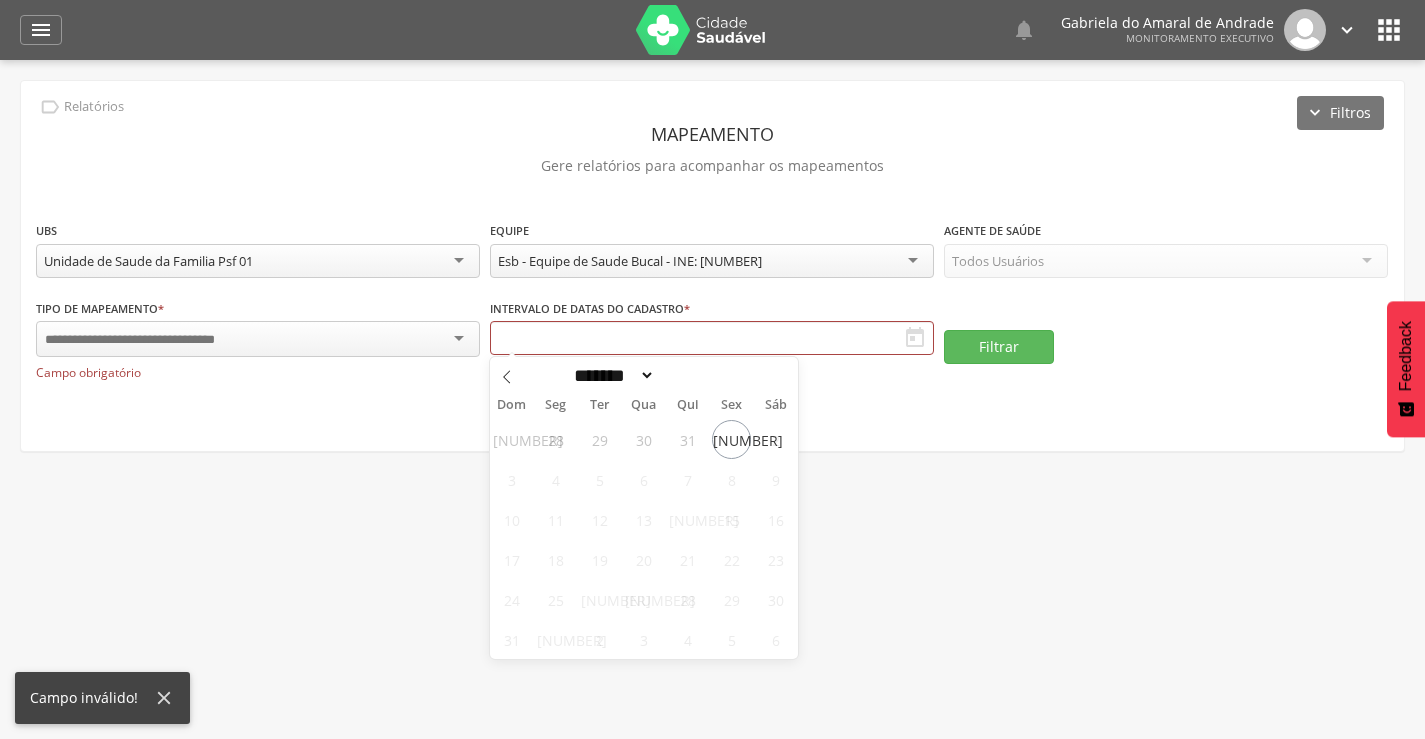 click on "Intervalo de datas do cadastro  *

Campo obrigatório" at bounding box center [712, 347] 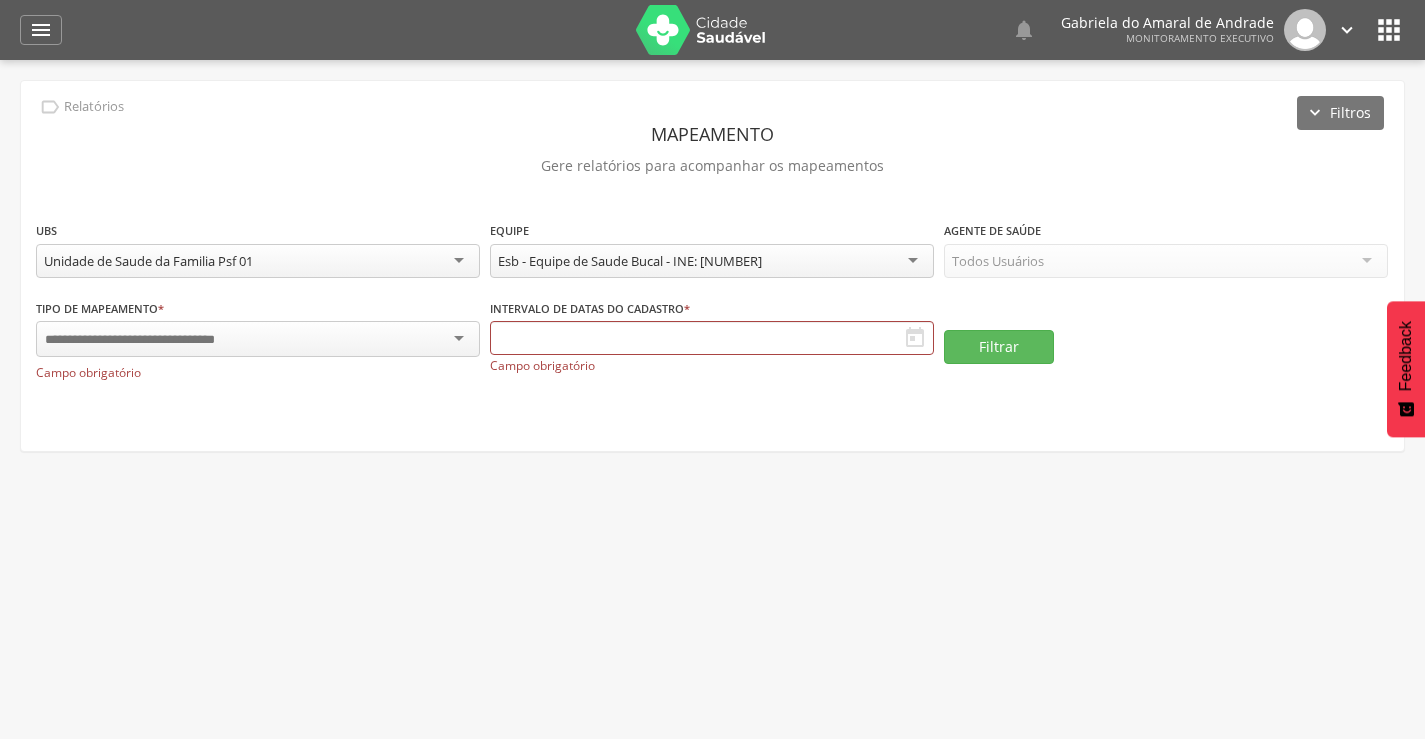 click on "Esb - Equipe de Saude Bucal - INE: 0002097540" at bounding box center [712, 261] 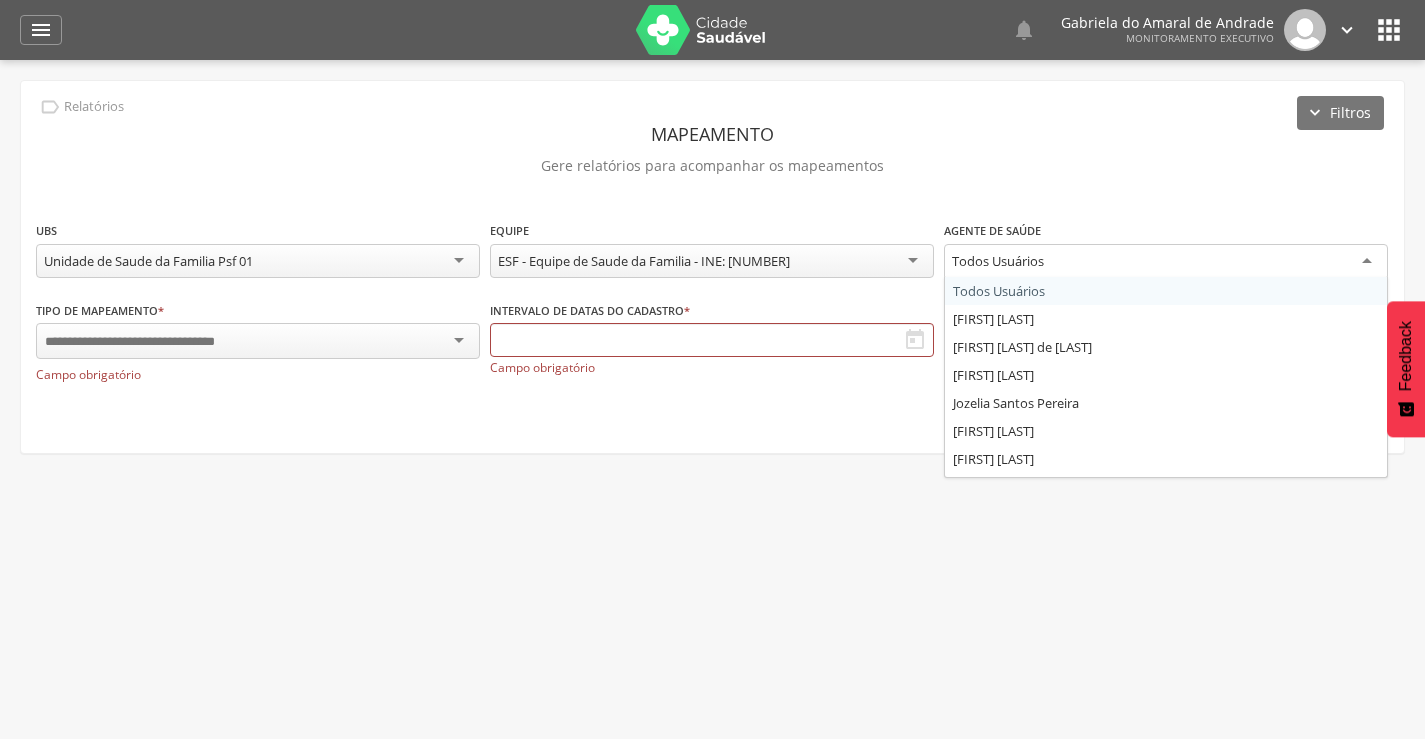 click on "Todos Usuários" at bounding box center (998, 261) 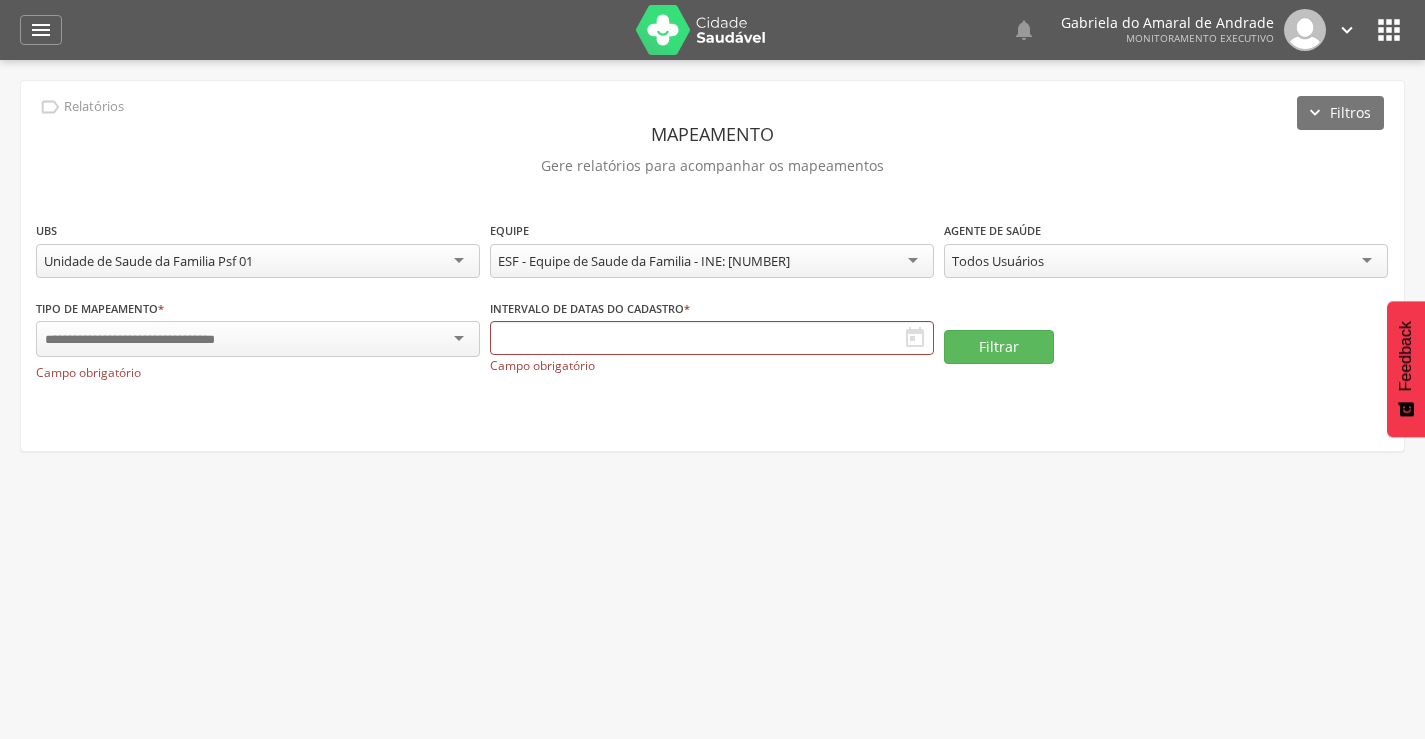 click on "**********" at bounding box center (712, 259) 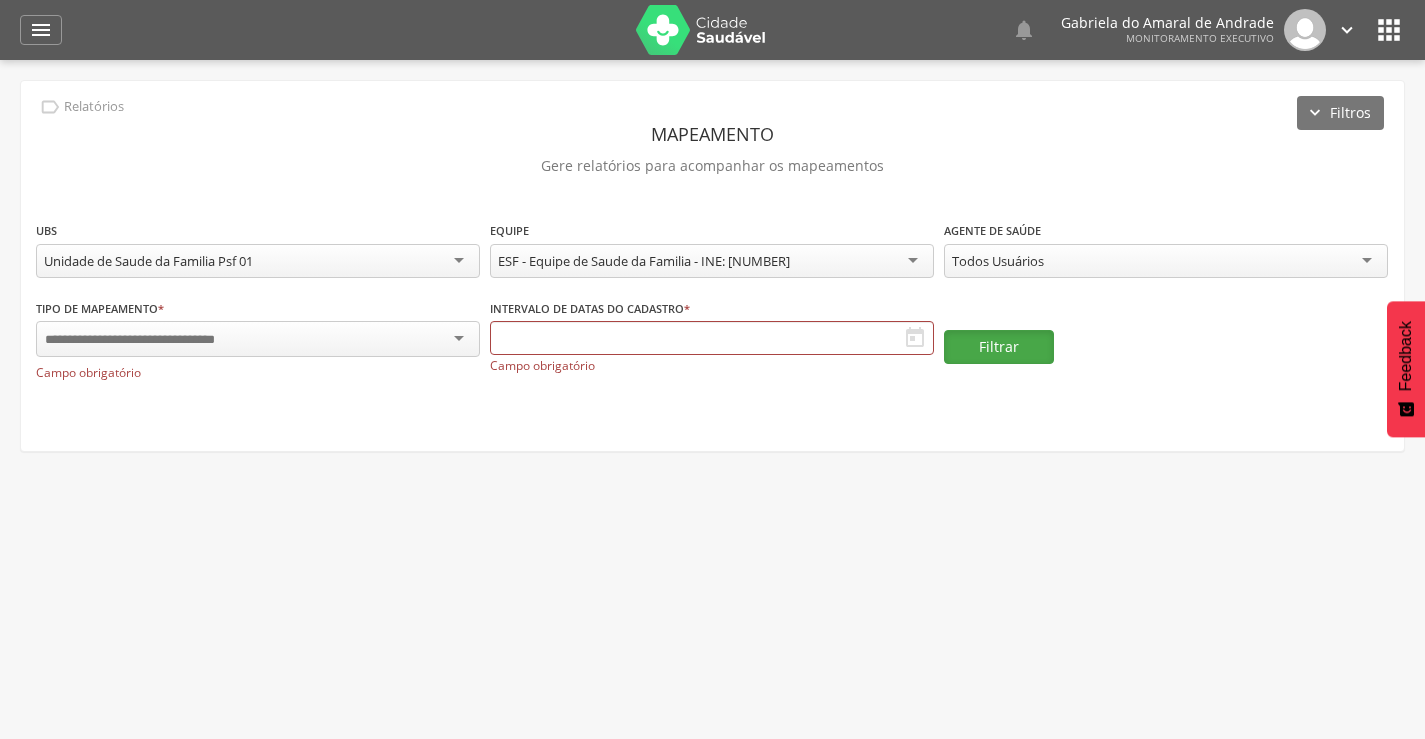 click on "Filtrar" at bounding box center (999, 347) 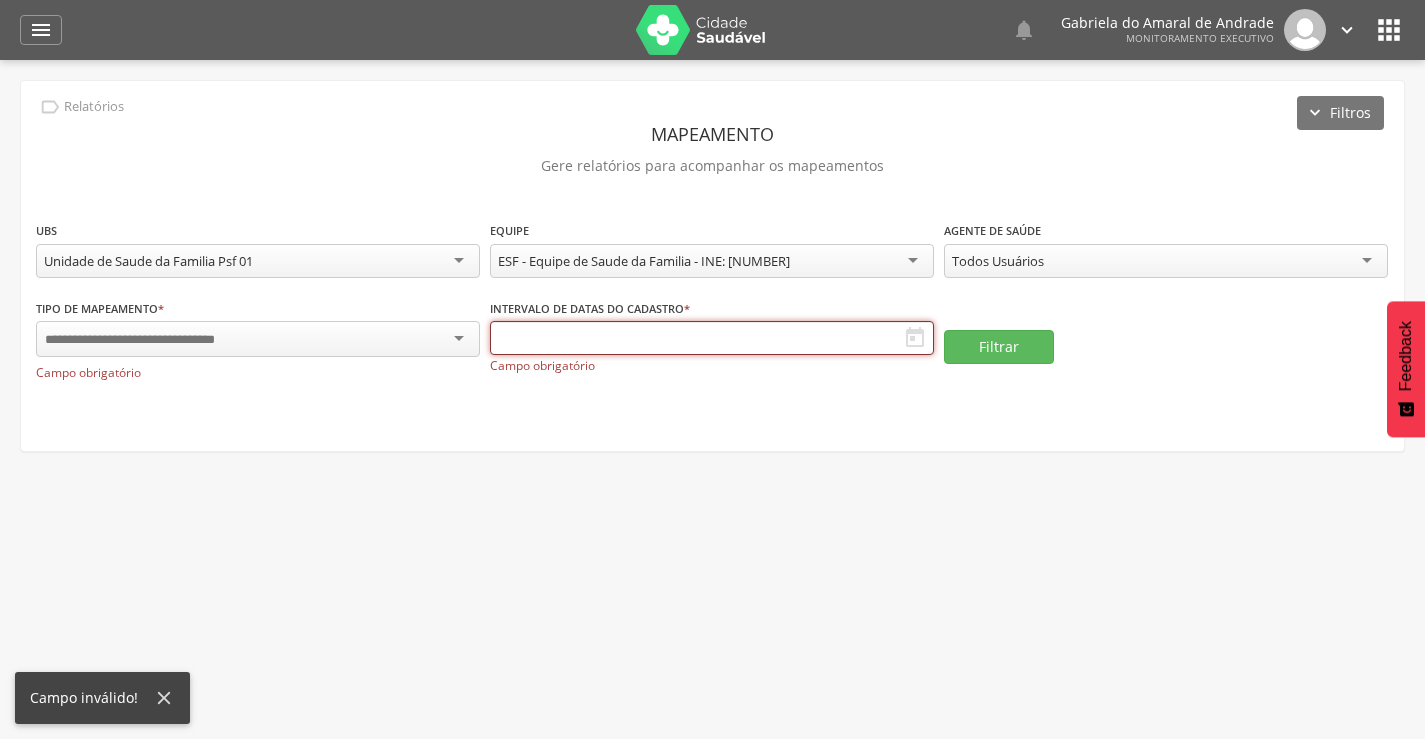 click at bounding box center (712, 338) 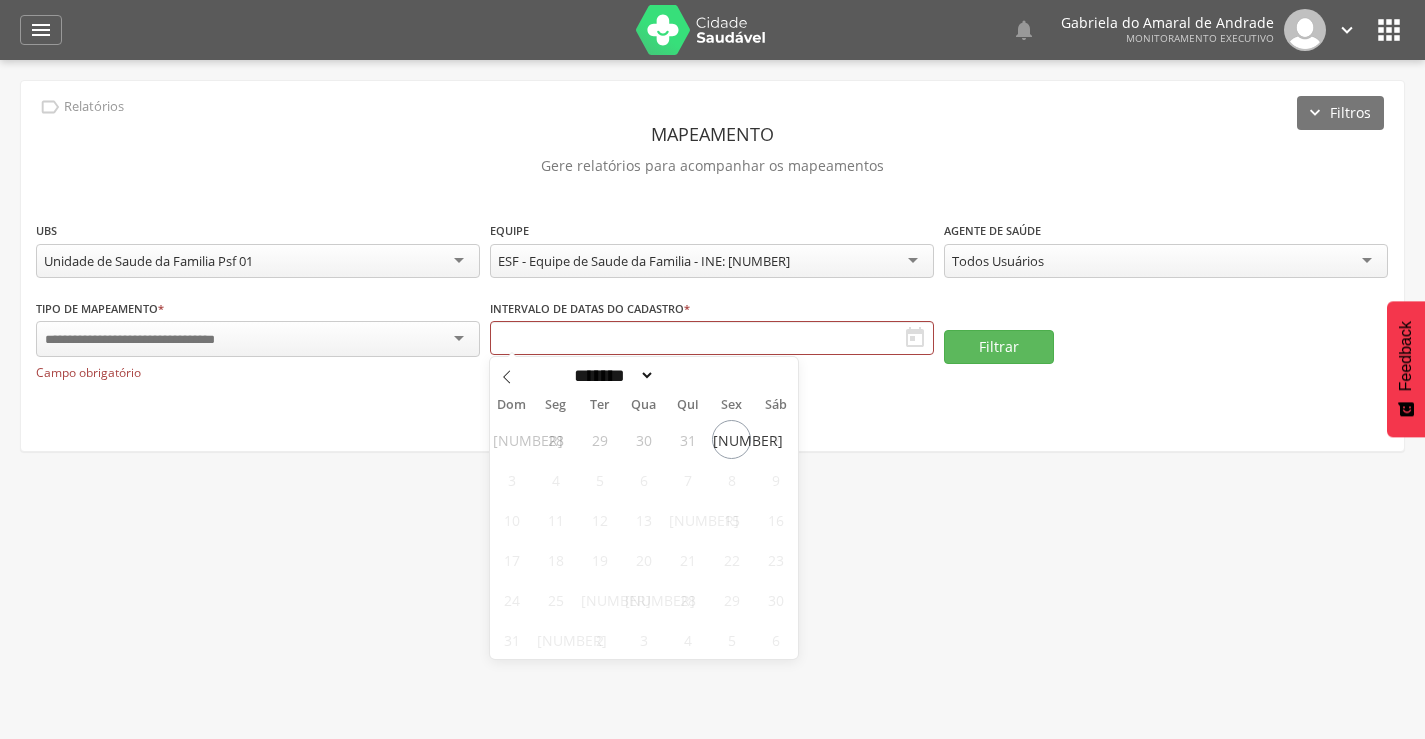 click on "
Configurações
Sair" at bounding box center (1316, 30) 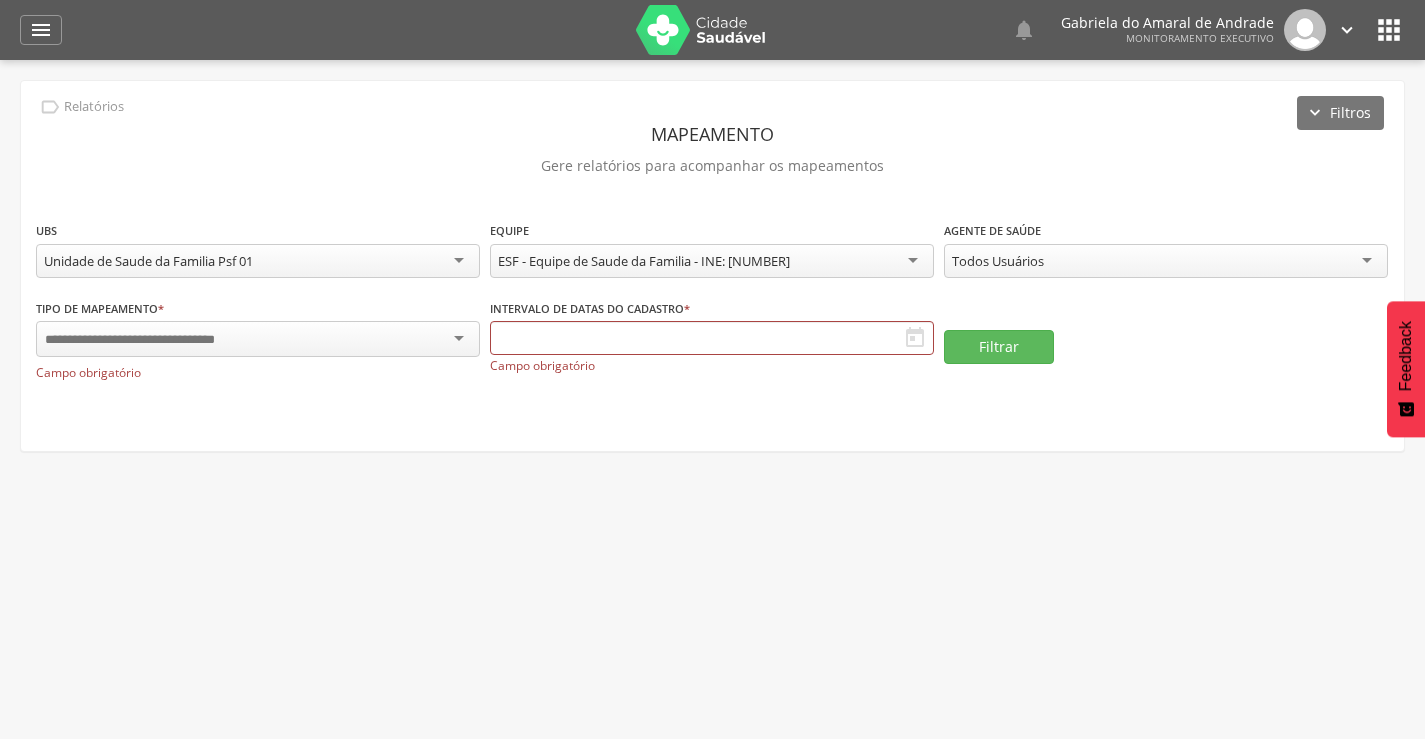 click on "" at bounding box center (1347, 30) 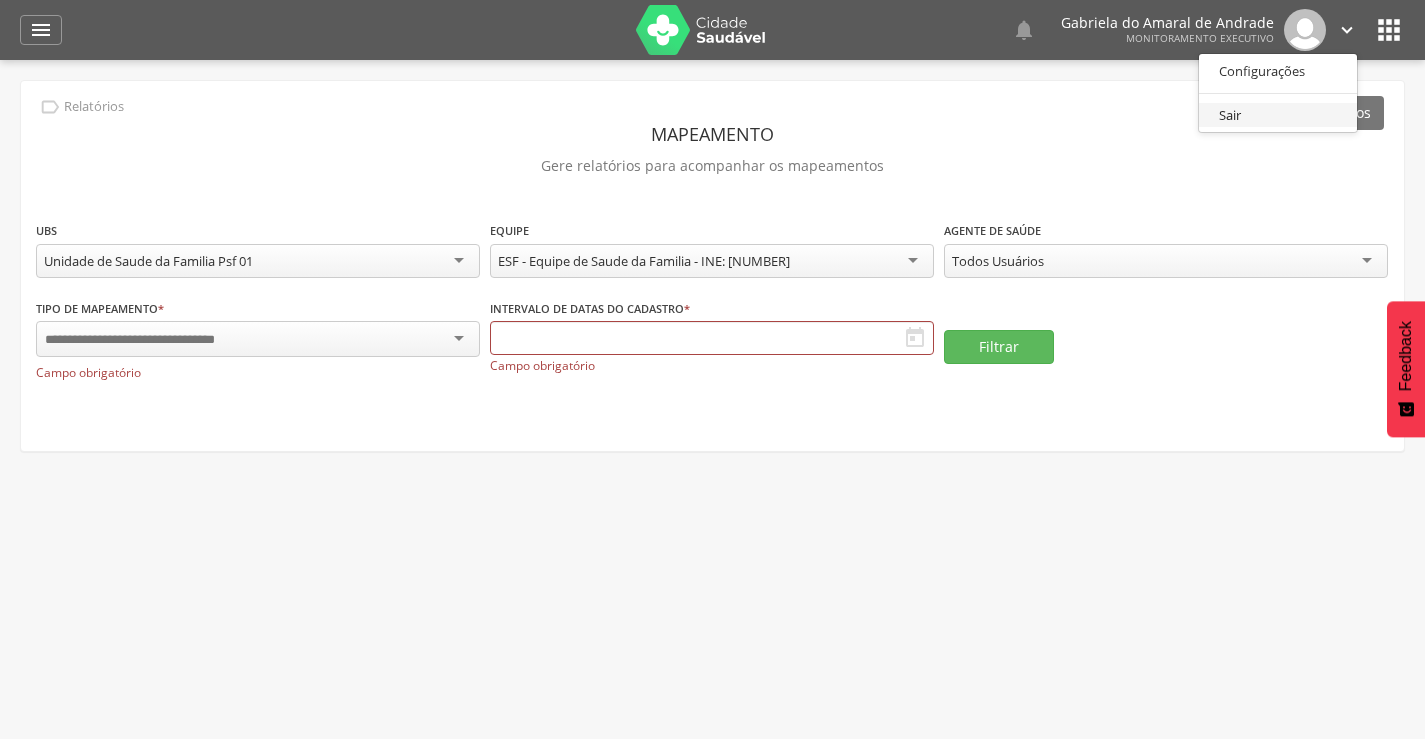 click on "Sair" at bounding box center [1278, 115] 